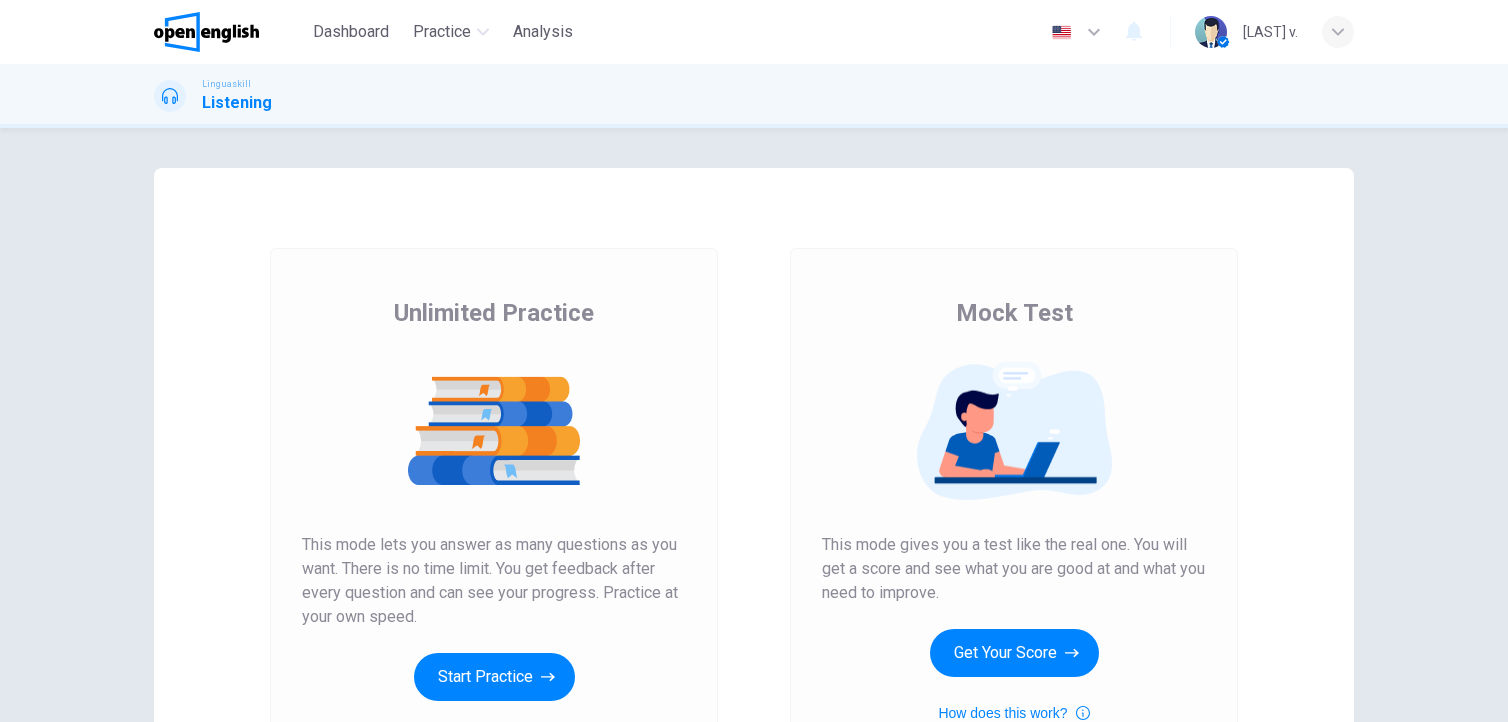 scroll, scrollTop: 0, scrollLeft: 0, axis: both 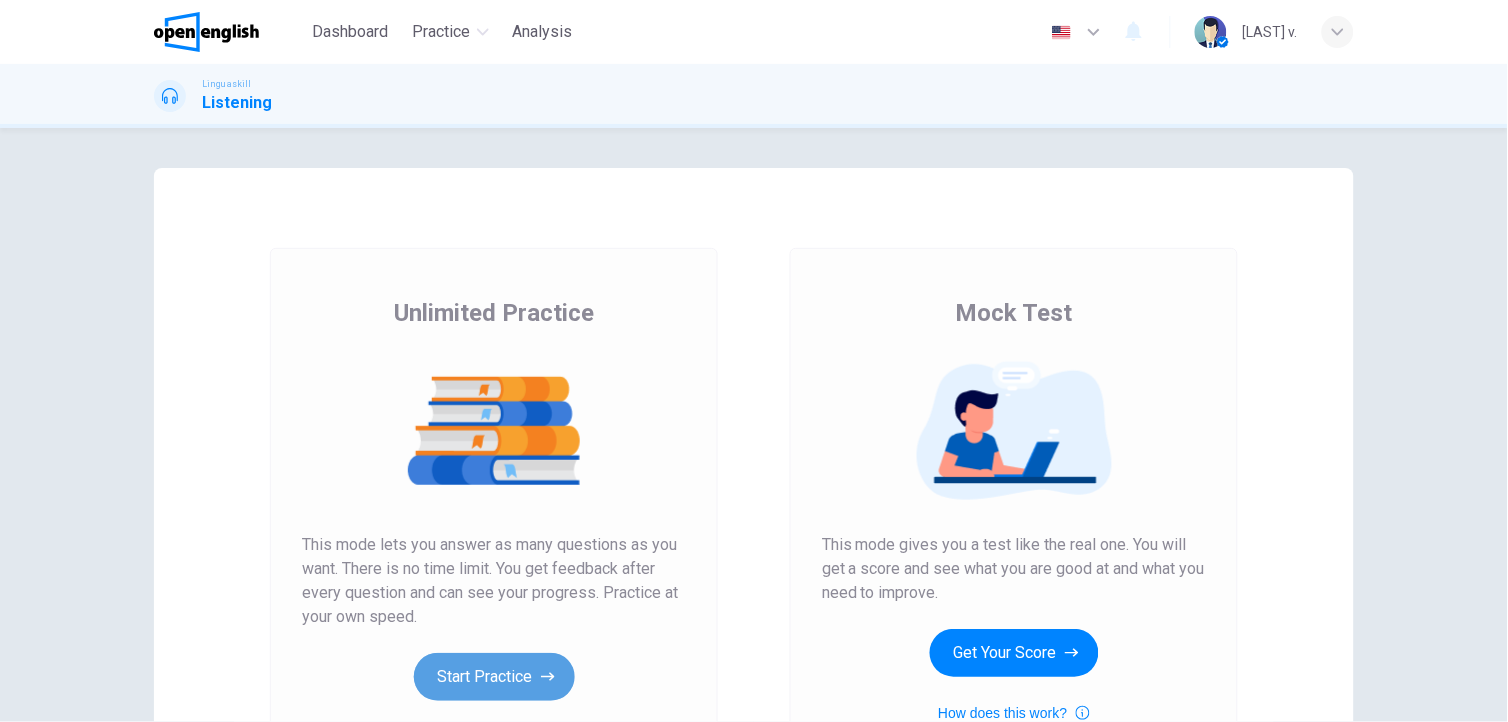 click 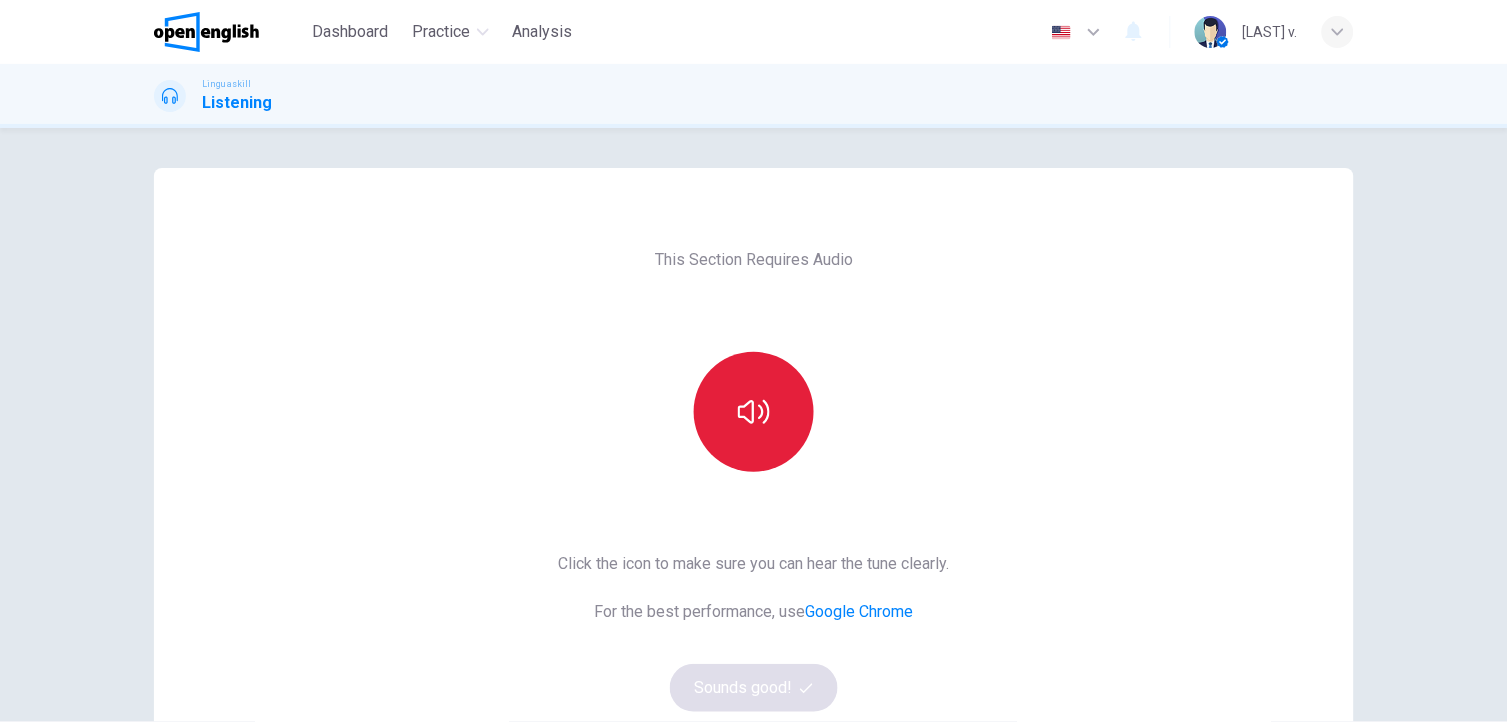 click at bounding box center [754, 412] 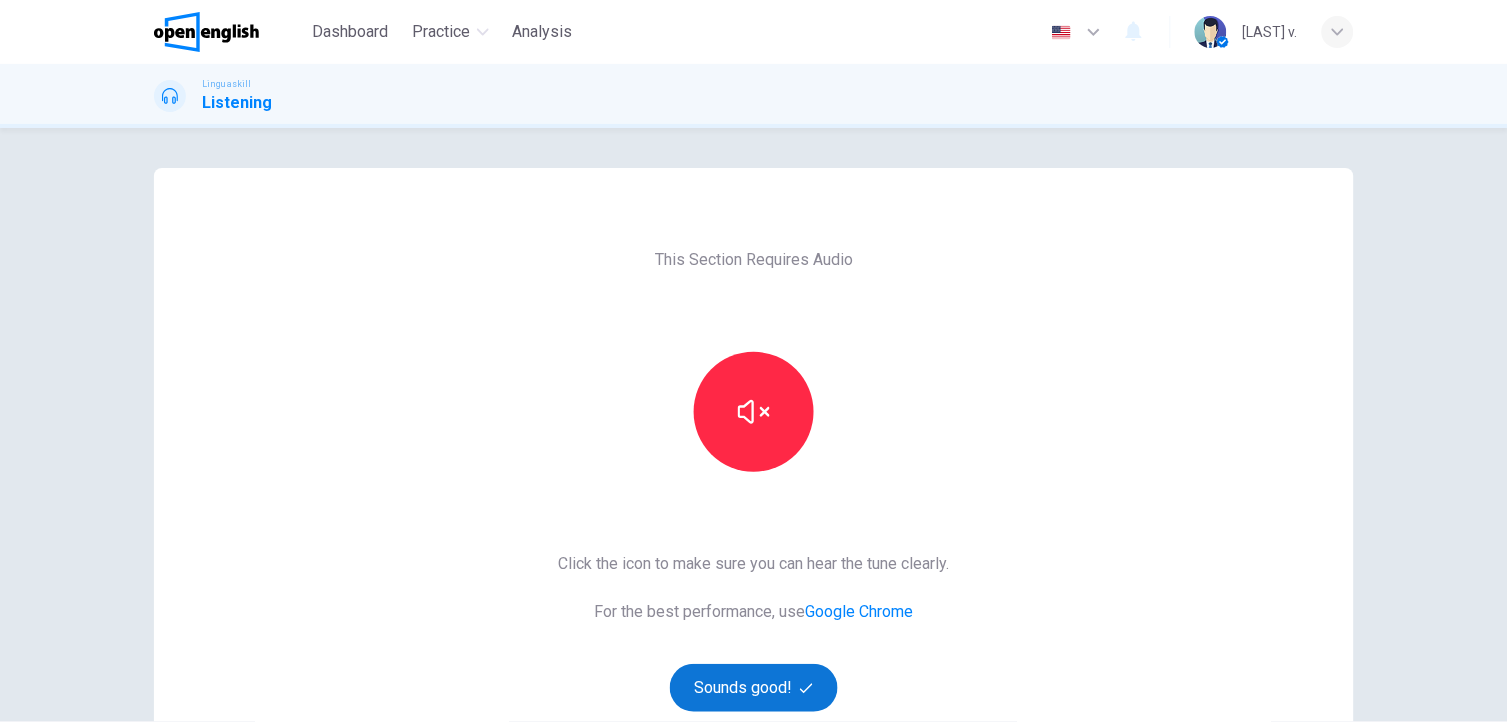 click on "Sounds good!" at bounding box center [754, 688] 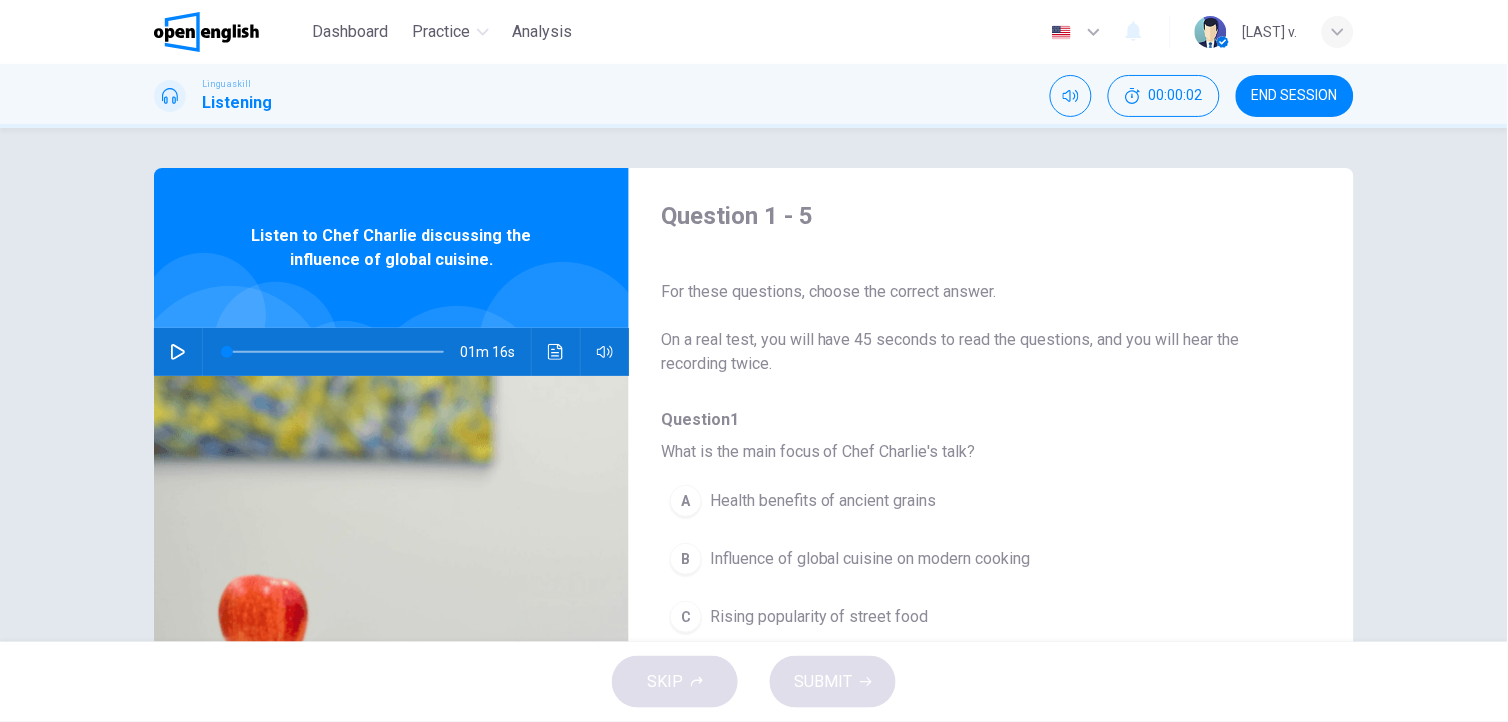 click 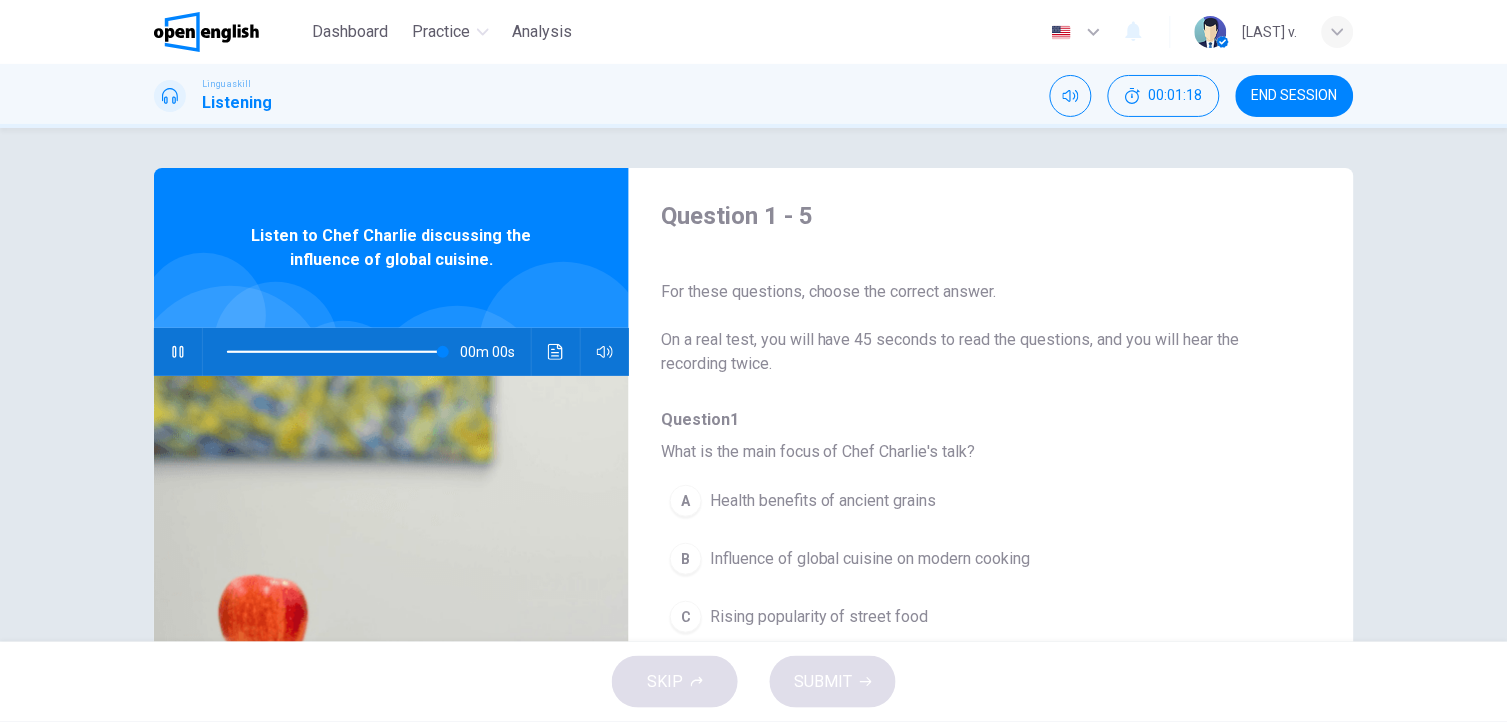 type on "*" 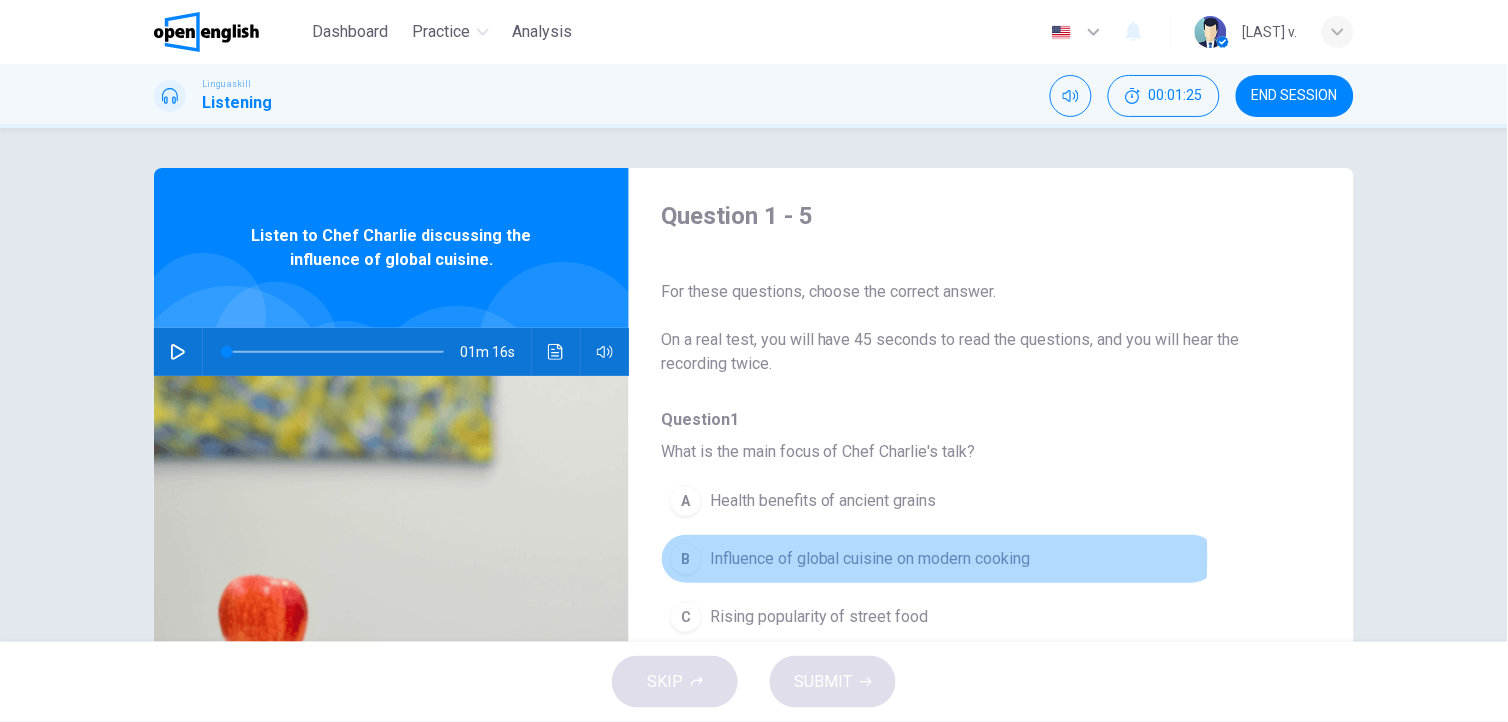 click on "Influence of global cuisine on modern cooking" at bounding box center [870, 559] 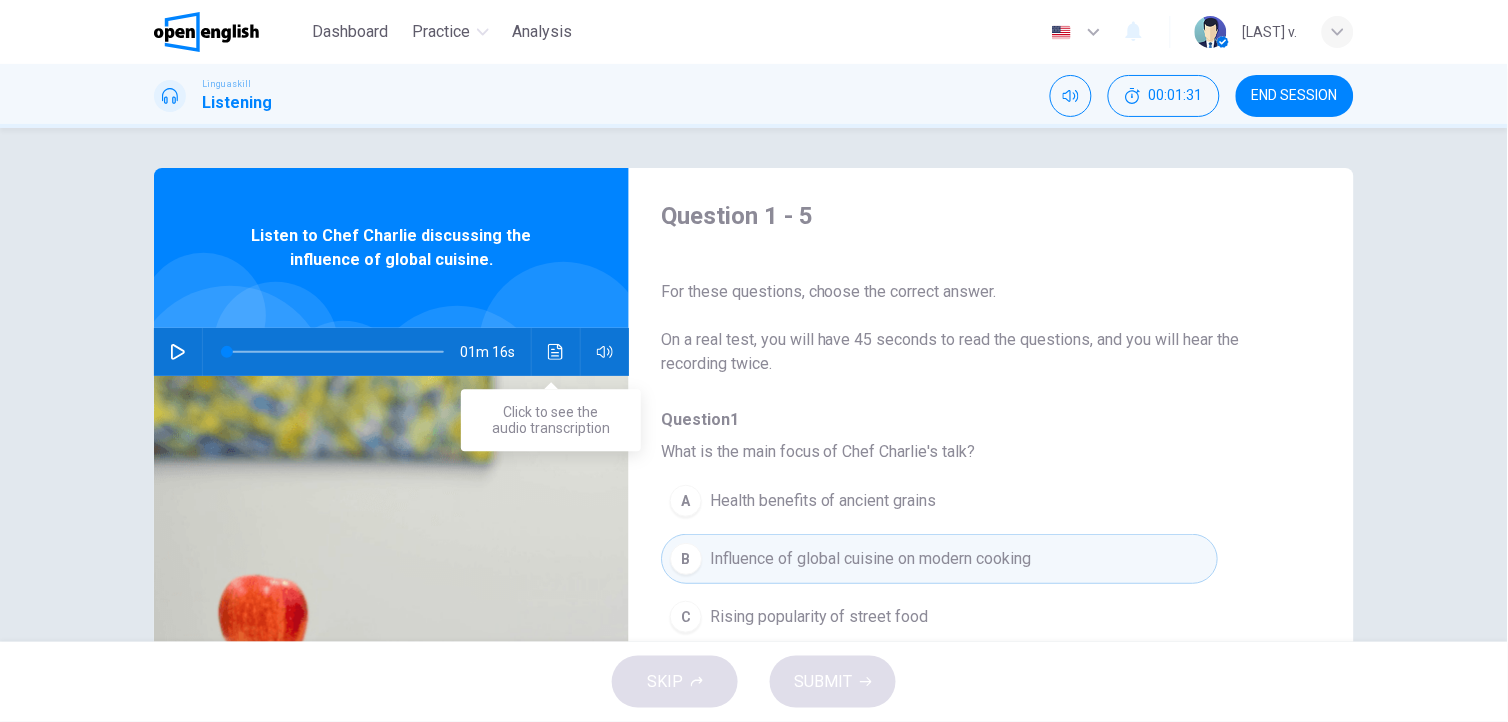 click 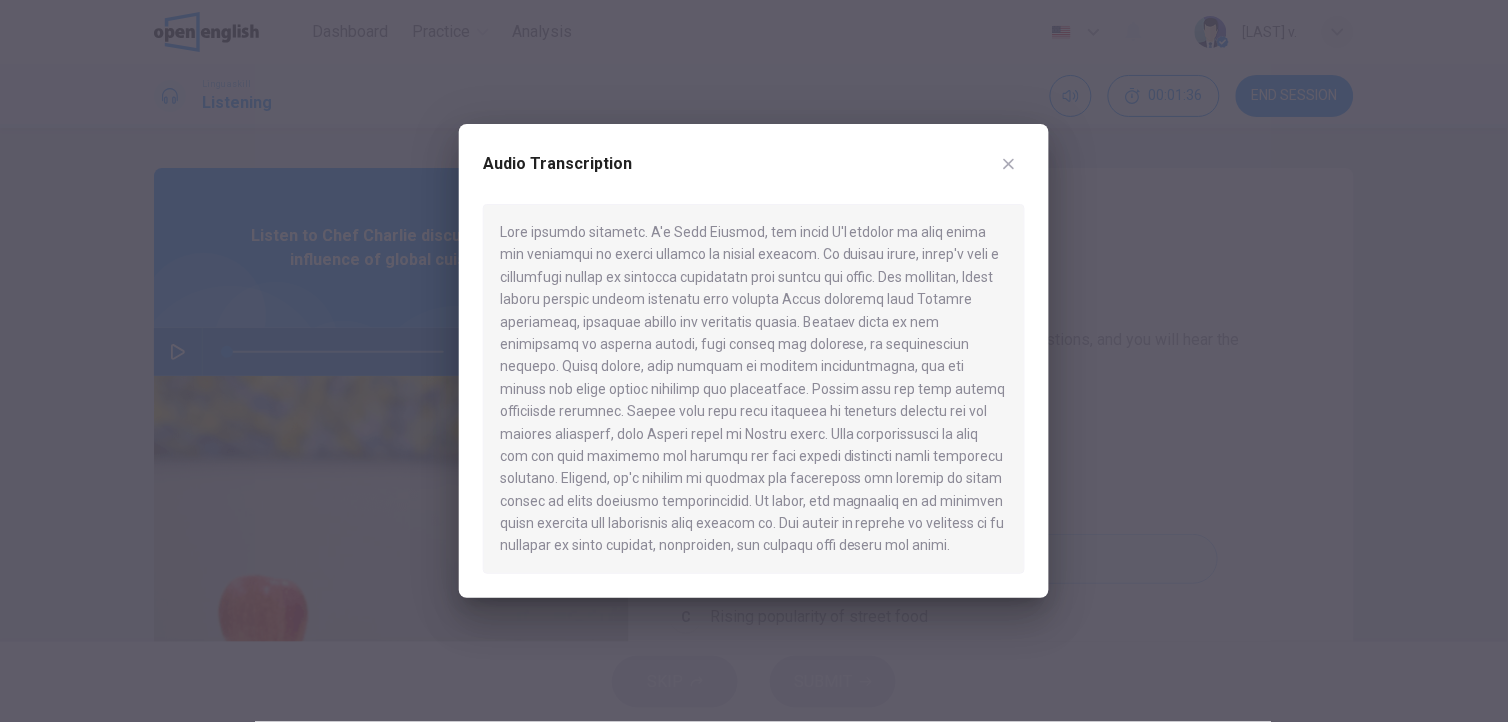 click 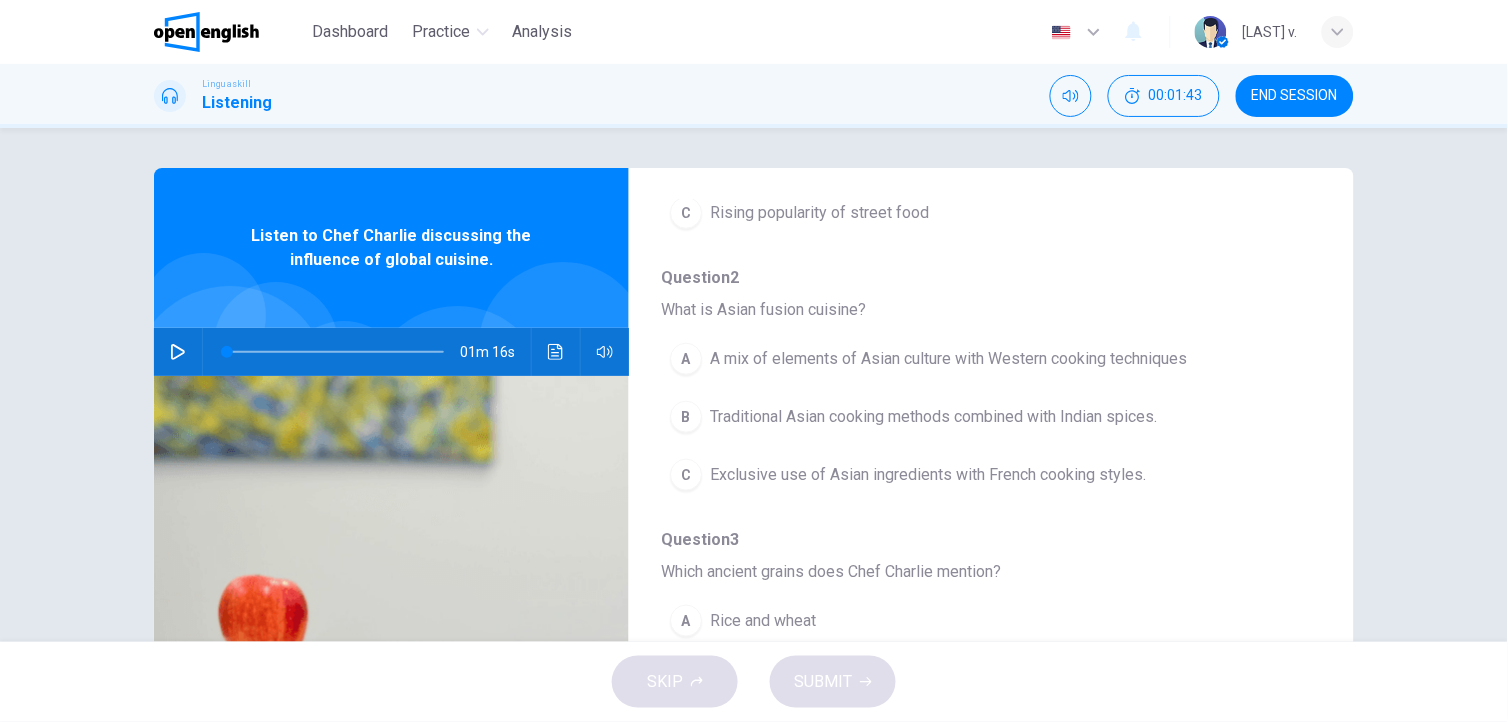 scroll, scrollTop: 406, scrollLeft: 0, axis: vertical 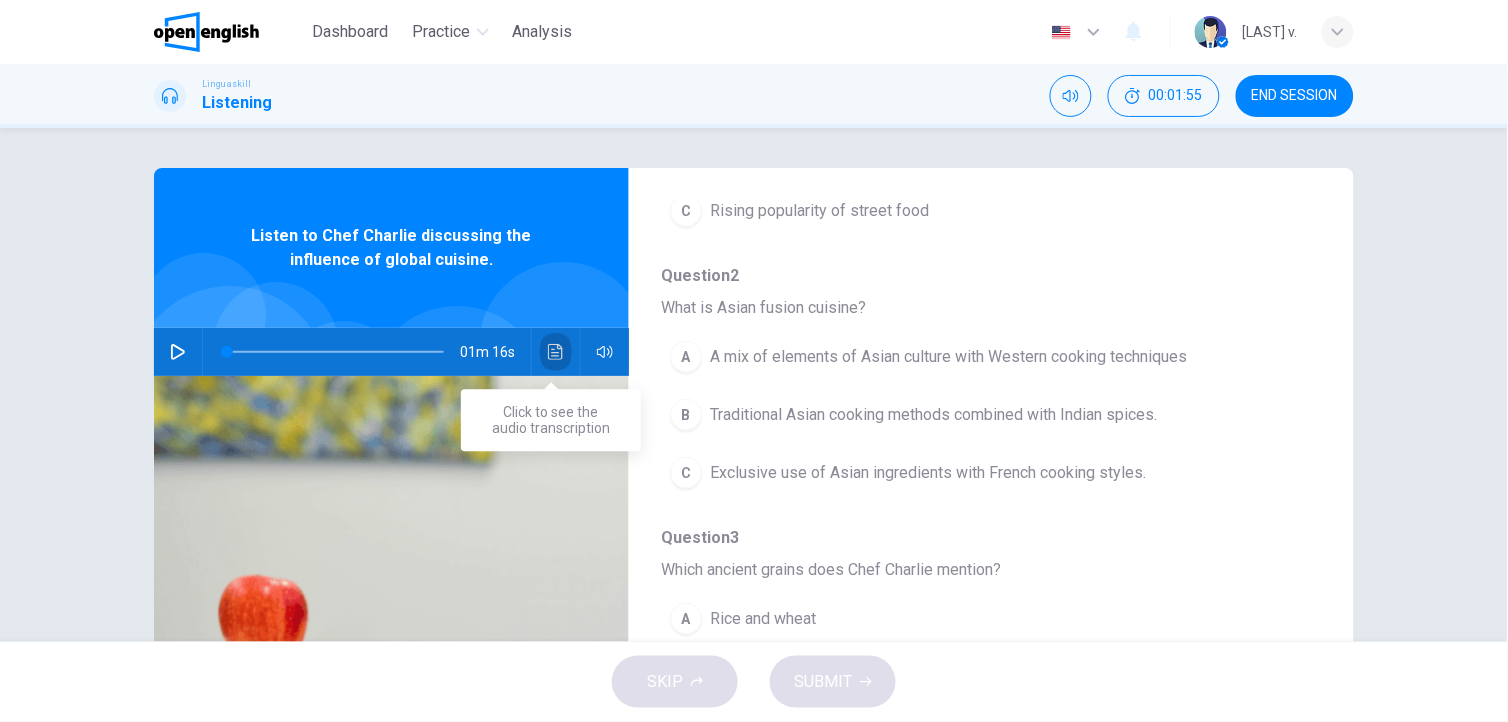 click 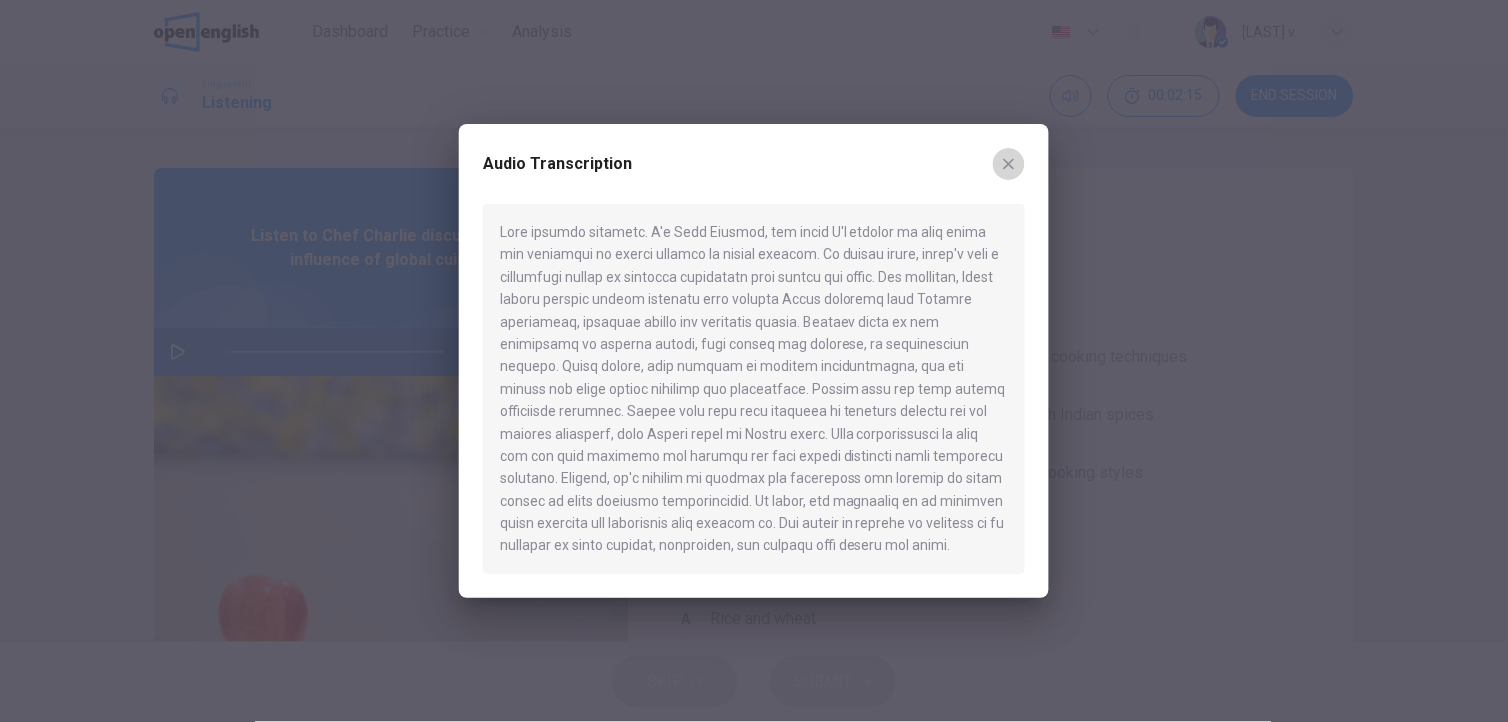click 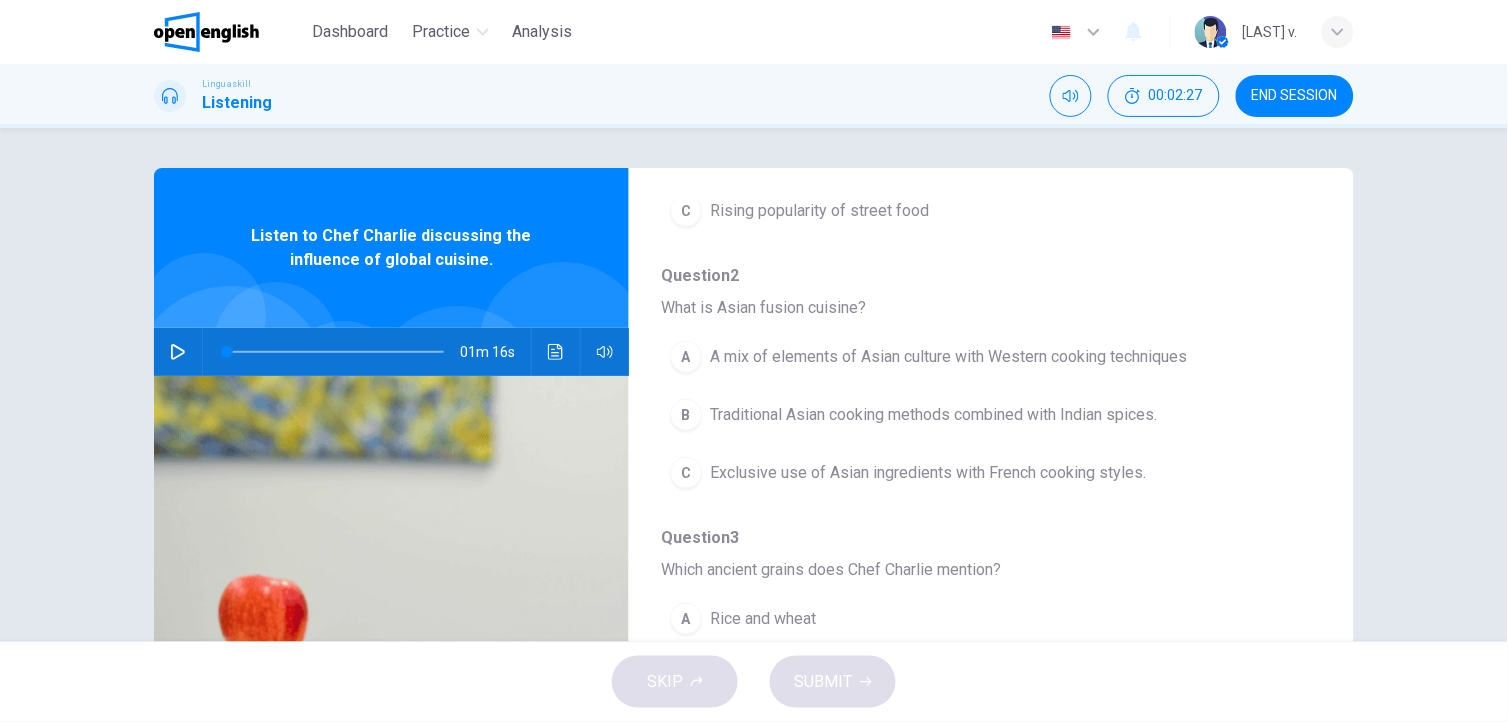 click on "A mix of elements of Asian culture with Western cooking techniques" at bounding box center (948, 357) 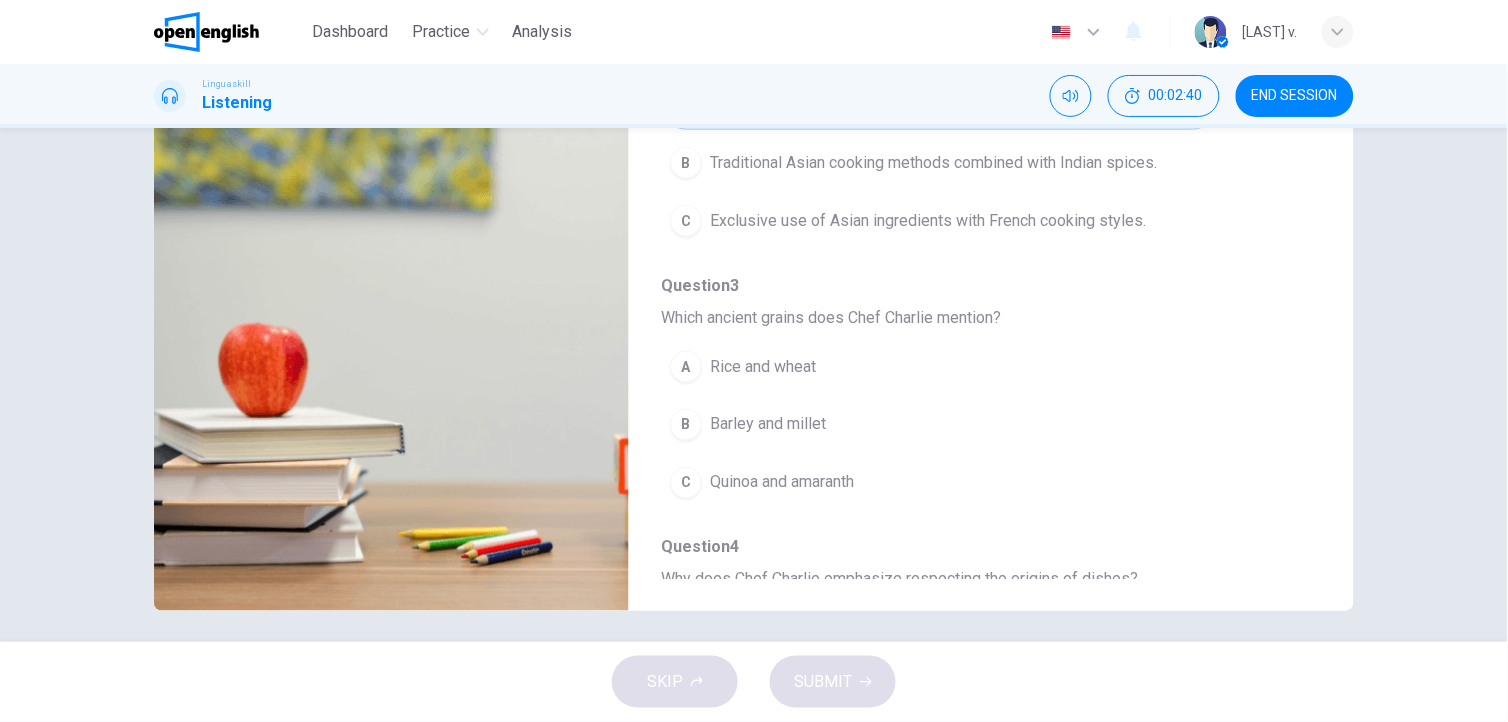 scroll, scrollTop: 261, scrollLeft: 0, axis: vertical 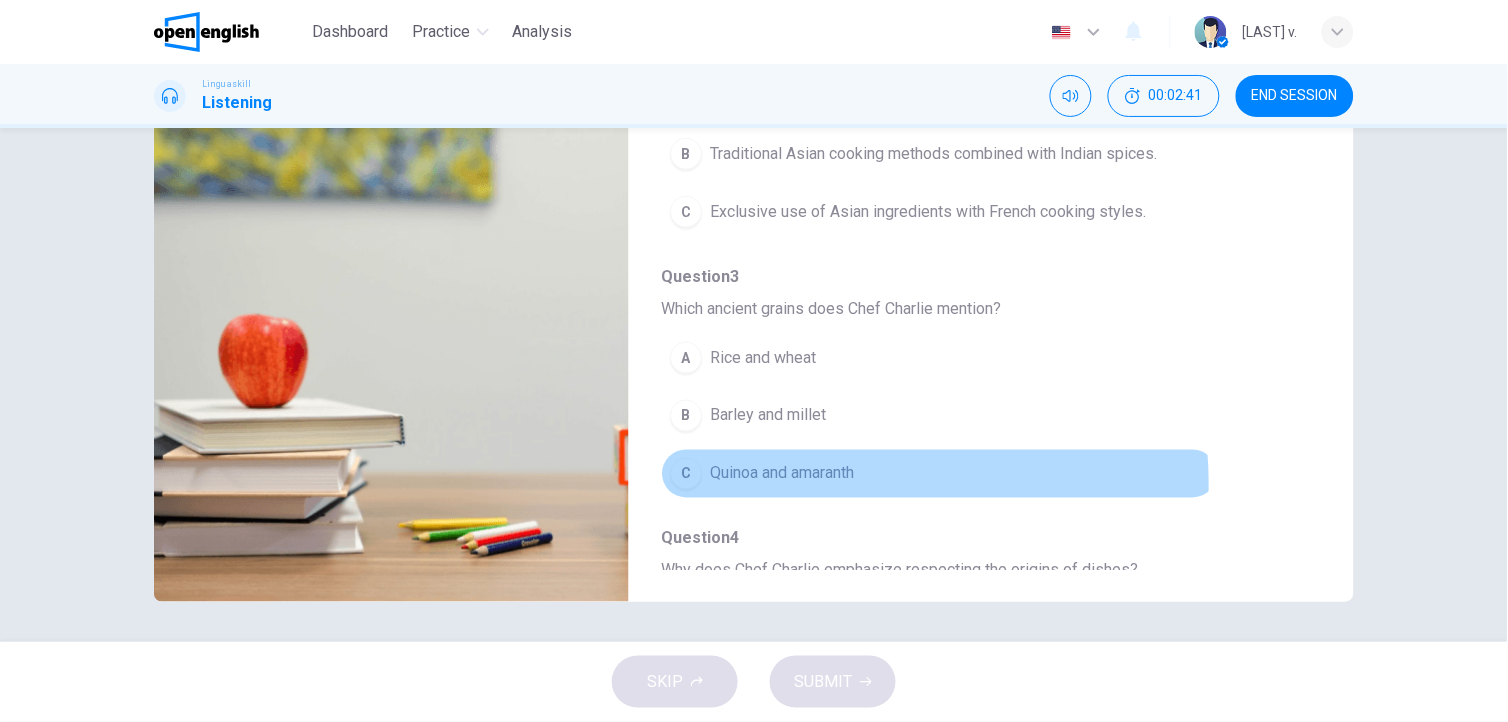 click on "Quinoa and amaranth" at bounding box center (782, 474) 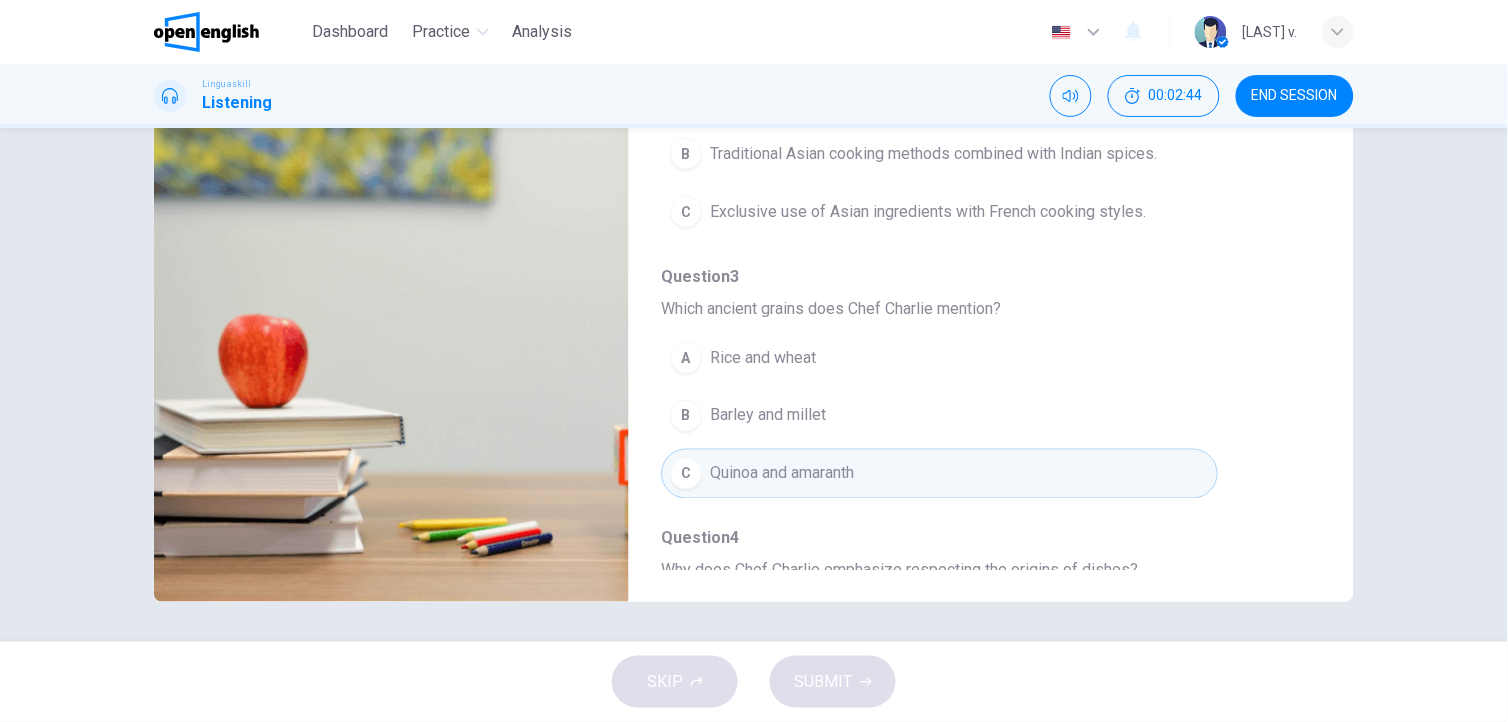 drag, startPoint x: 1316, startPoint y: 355, endPoint x: 1322, endPoint y: 393, distance: 38.470768 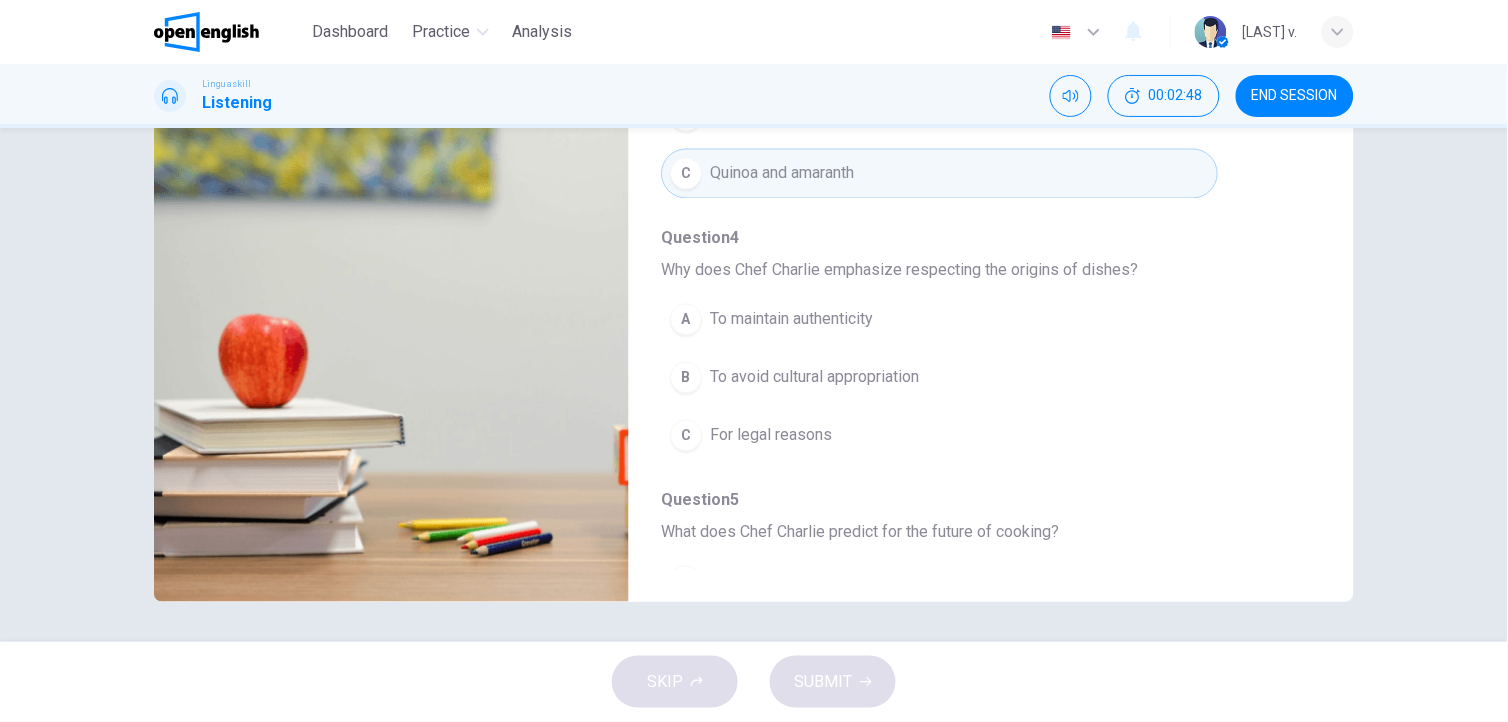 scroll, scrollTop: 708, scrollLeft: 0, axis: vertical 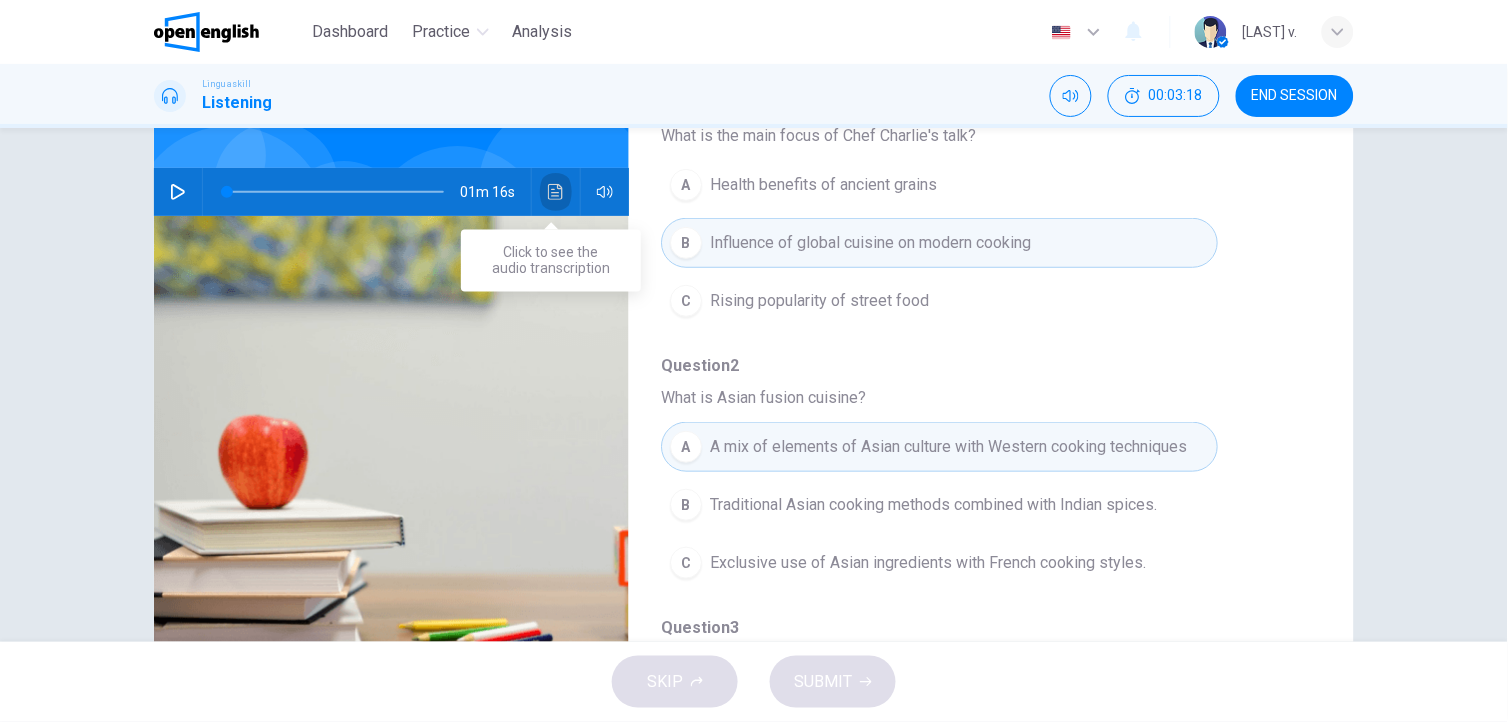 click 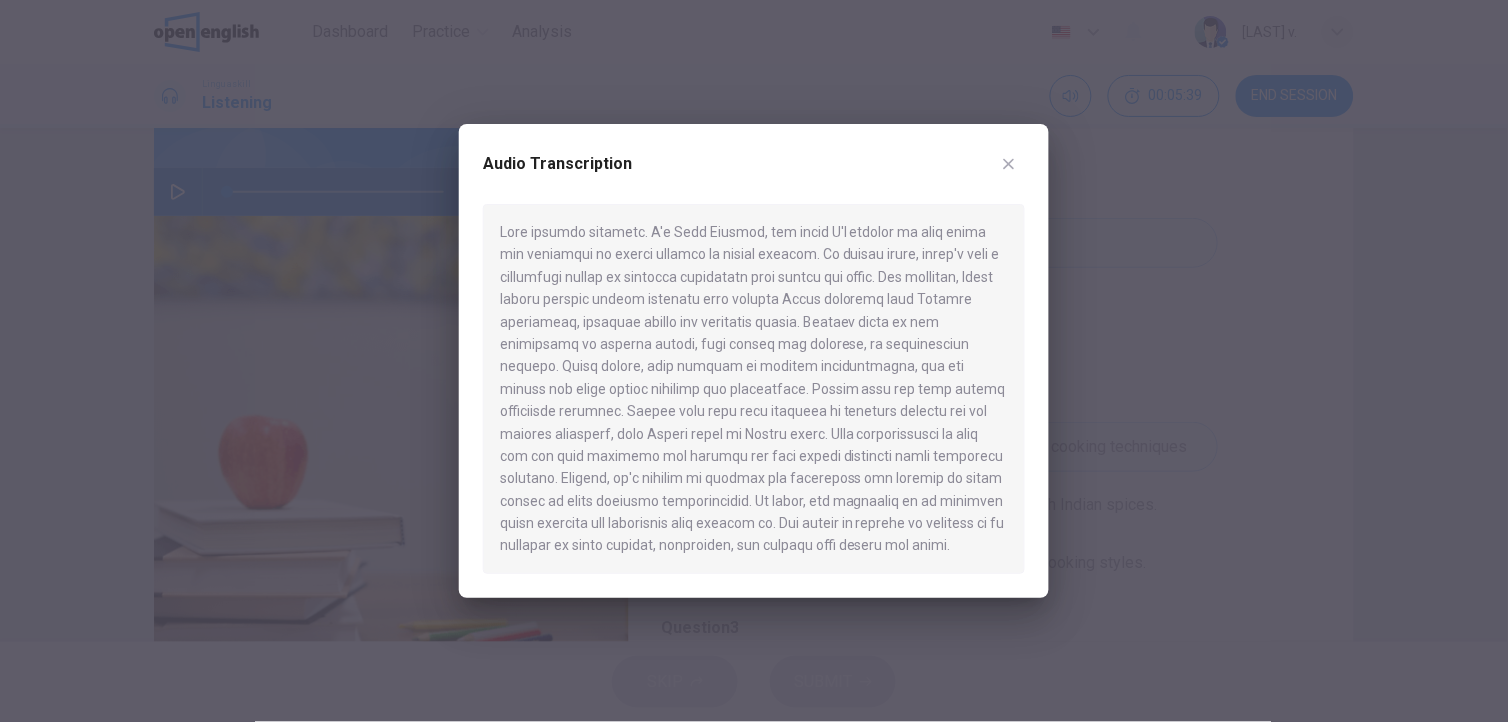 click 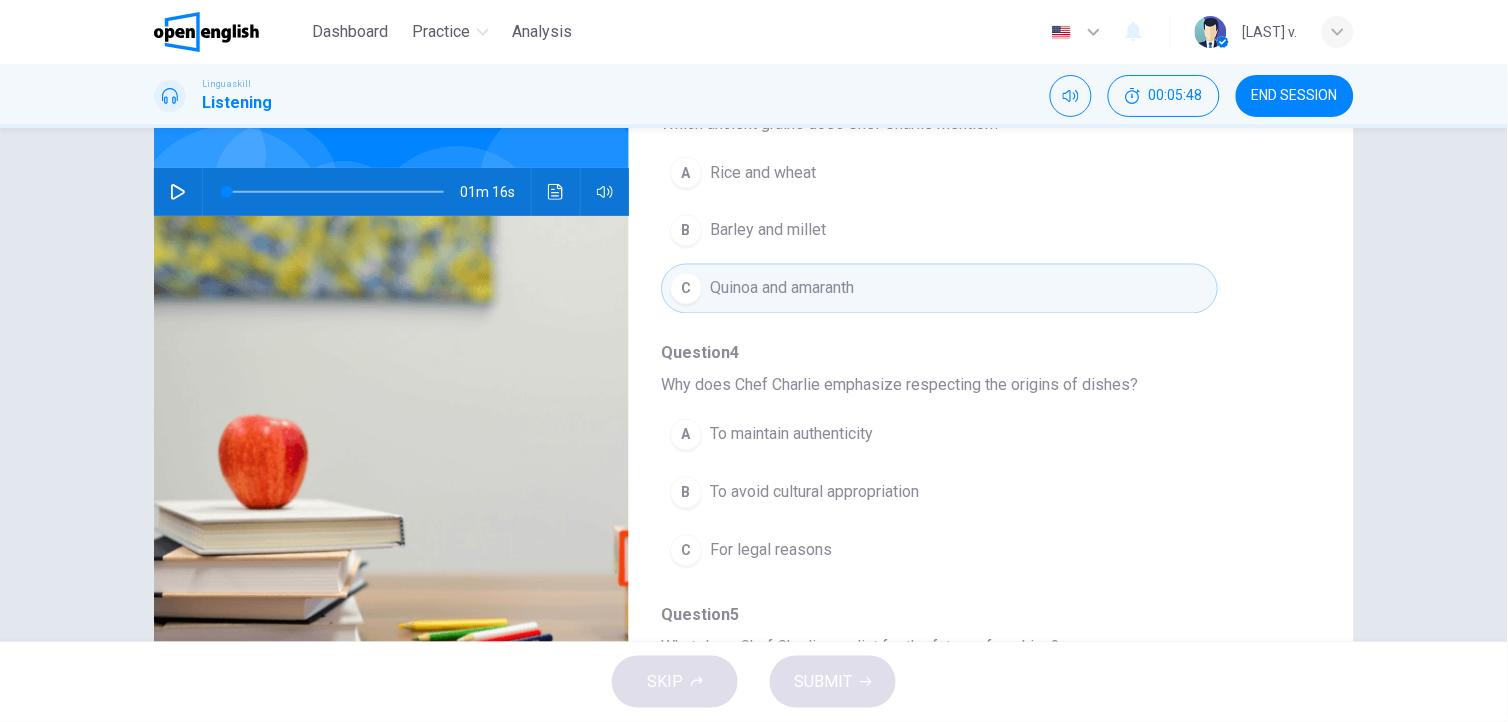 scroll, scrollTop: 703, scrollLeft: 0, axis: vertical 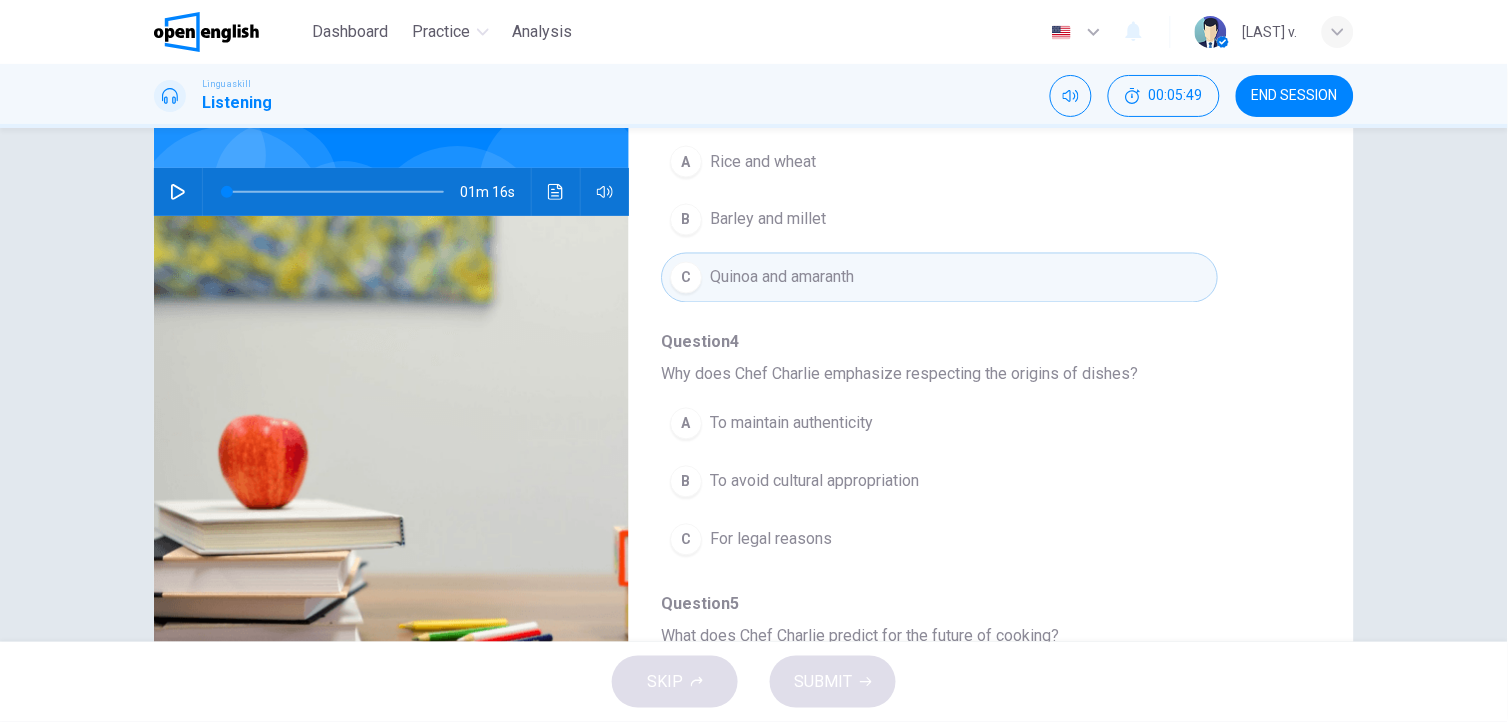 click on "To avoid cultural appropriation" at bounding box center [814, 482] 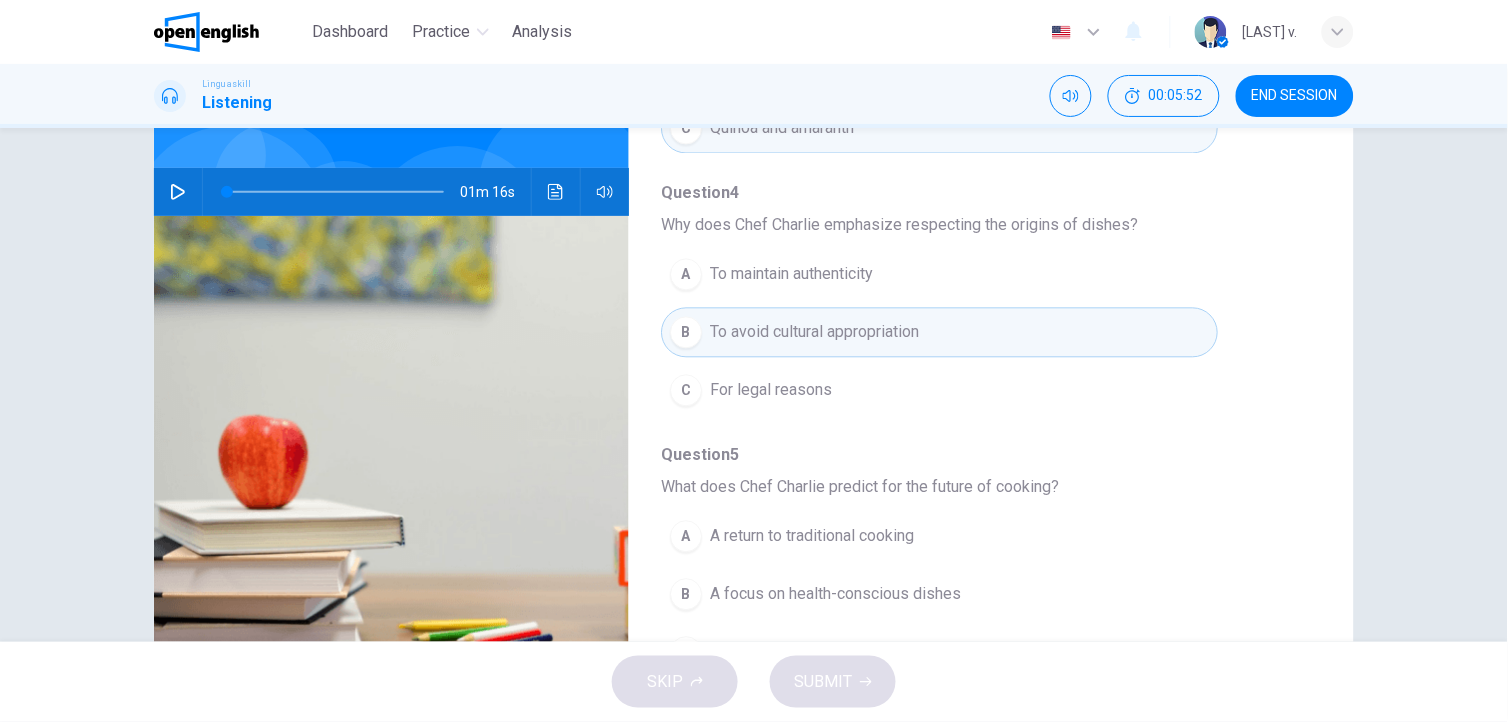 scroll, scrollTop: 865, scrollLeft: 0, axis: vertical 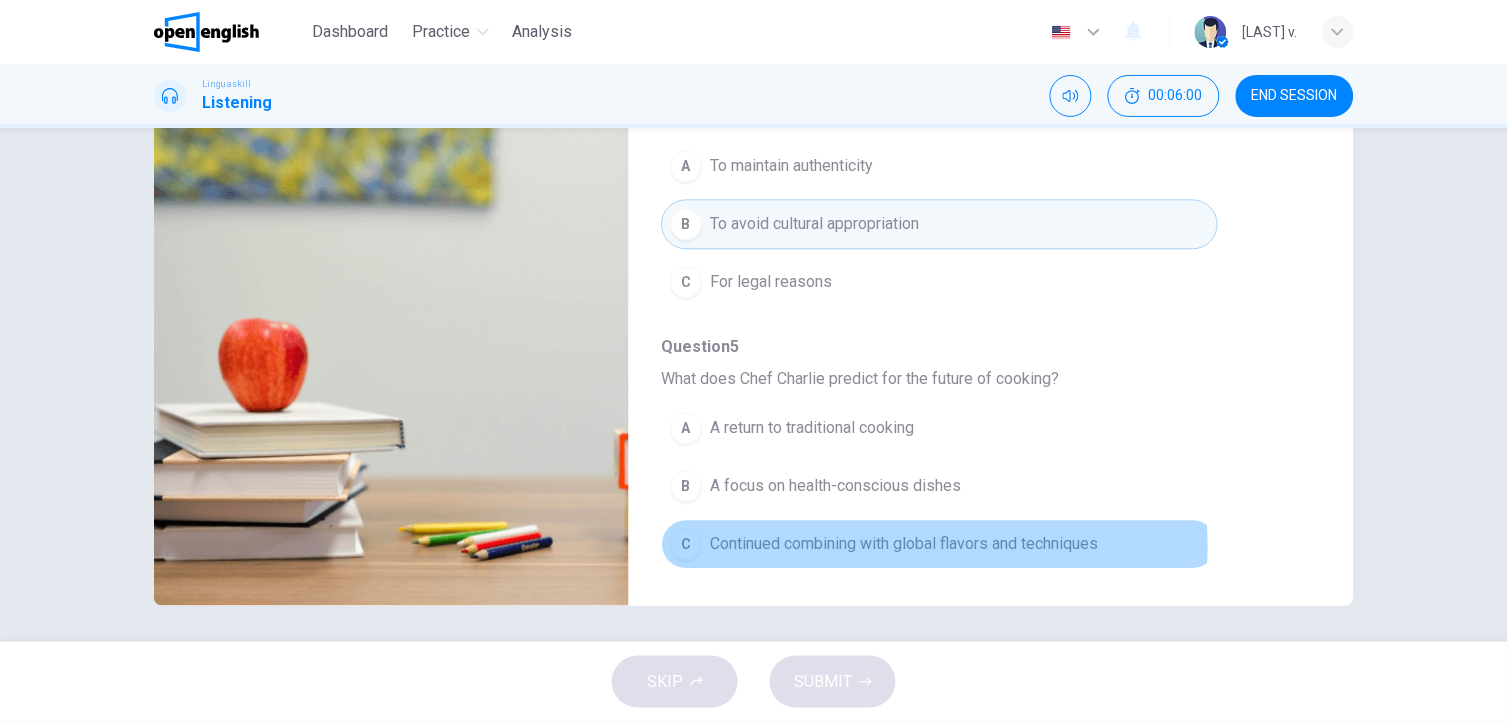 click on "Continued combining with global flavors and techniques" at bounding box center [904, 545] 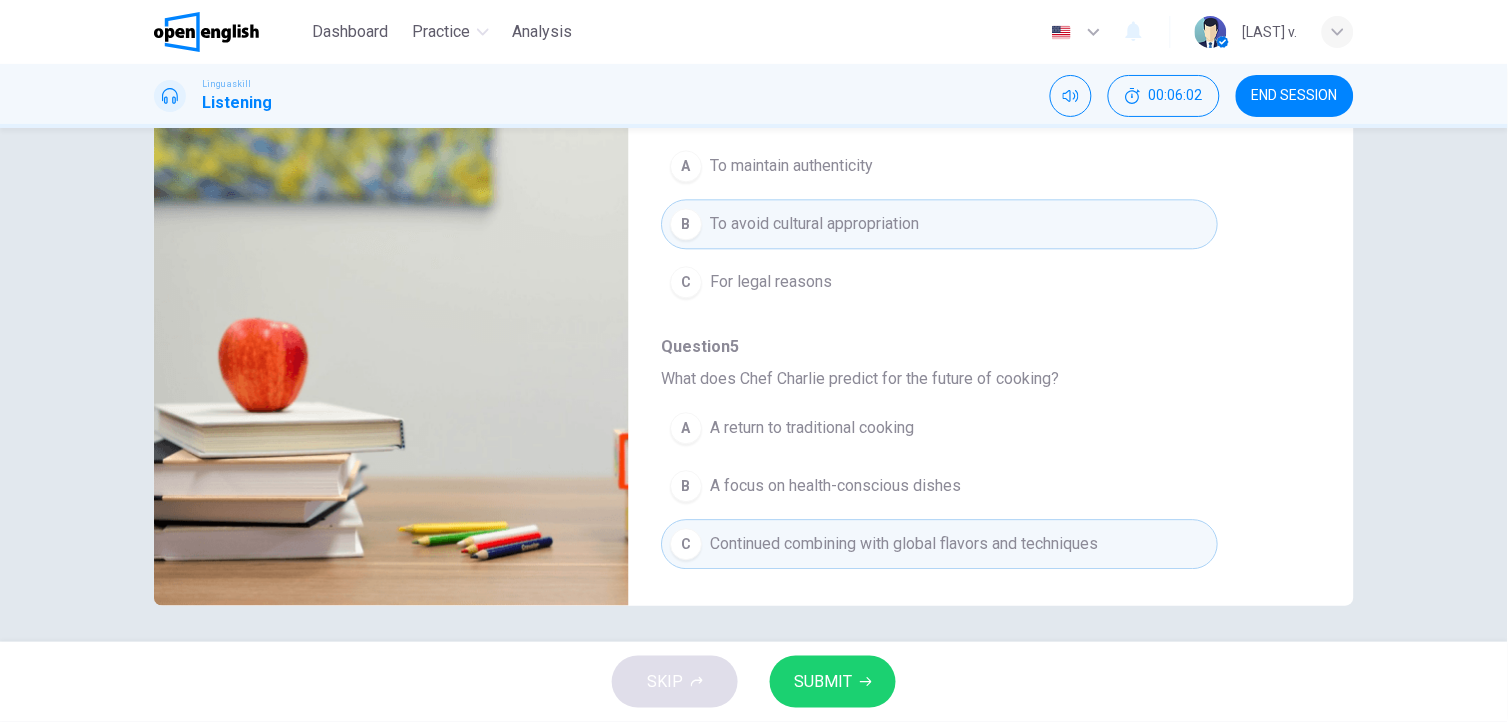 click on "SUBMIT" at bounding box center [833, 682] 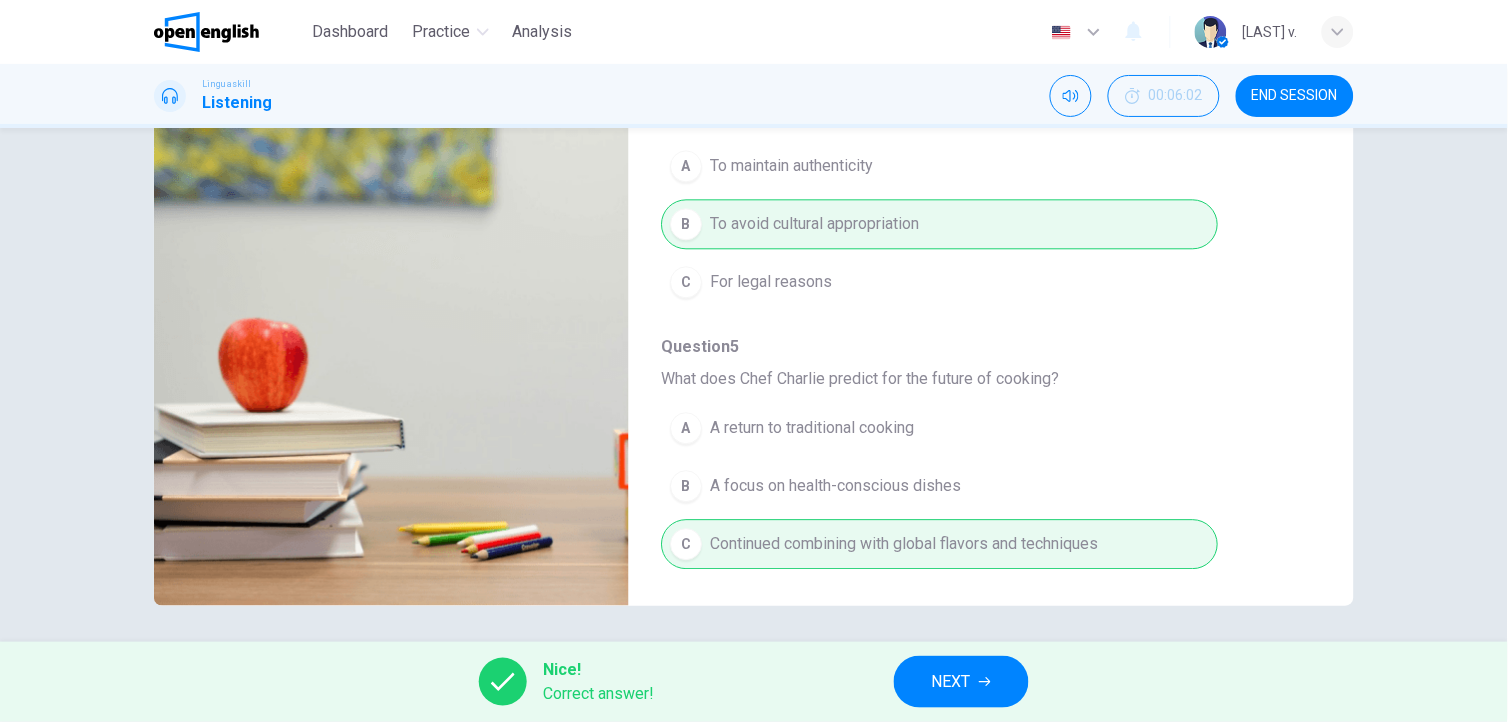 click on "NEXT" at bounding box center [951, 682] 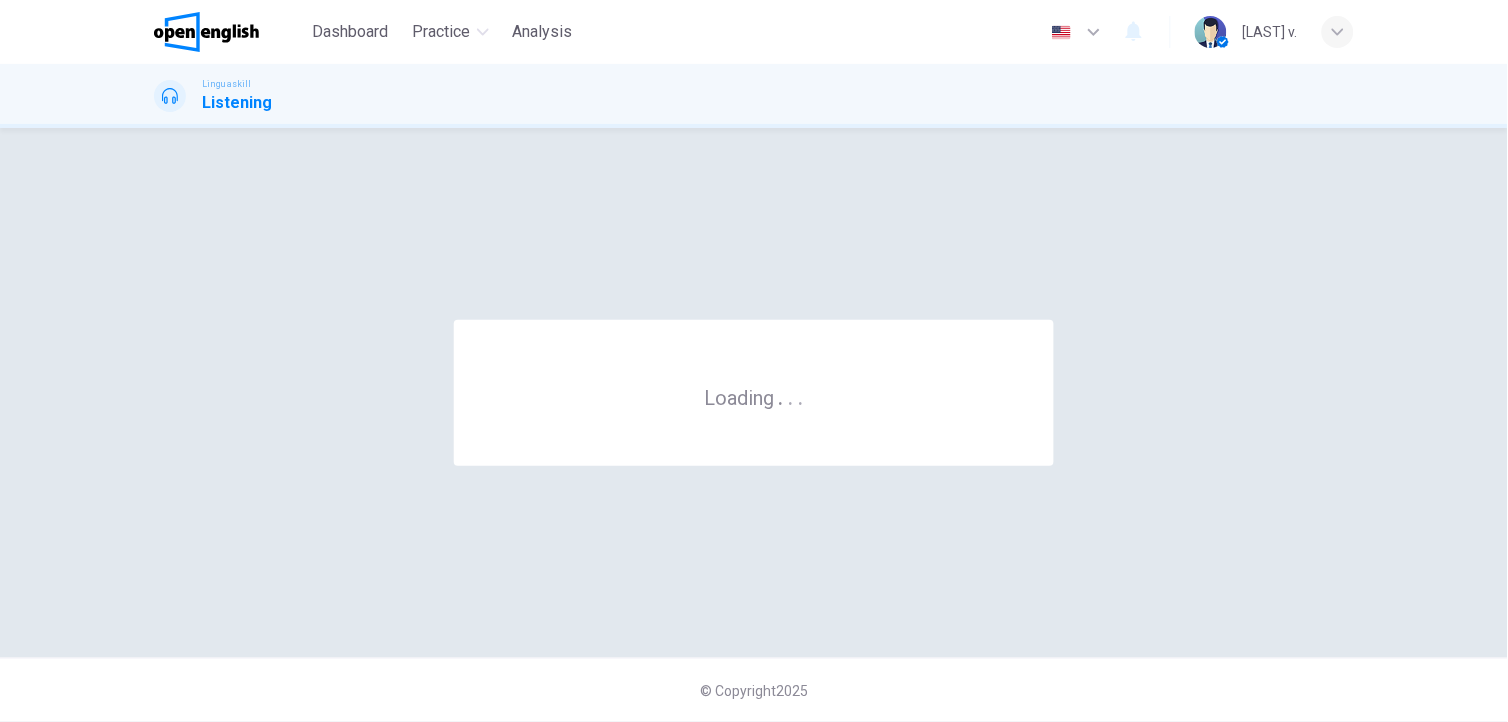 scroll, scrollTop: 0, scrollLeft: 0, axis: both 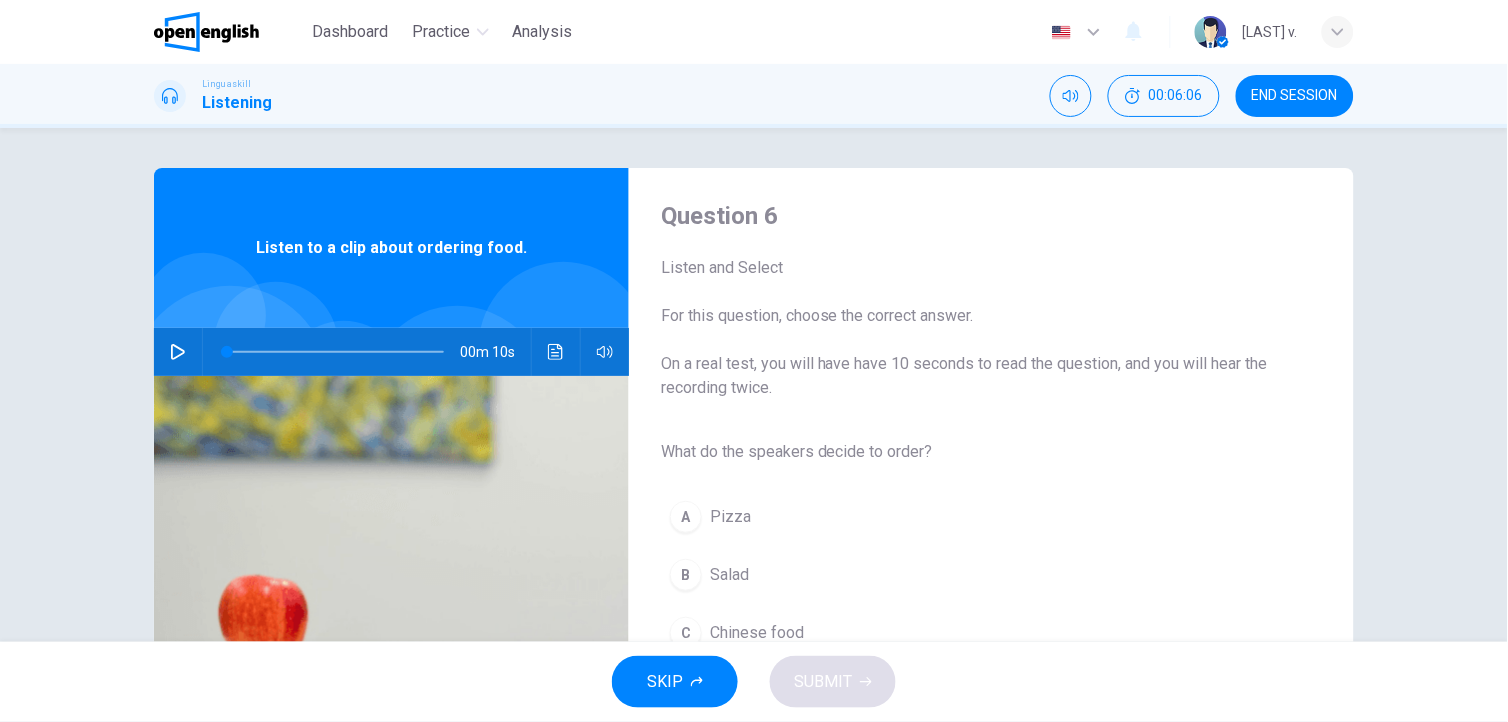 click 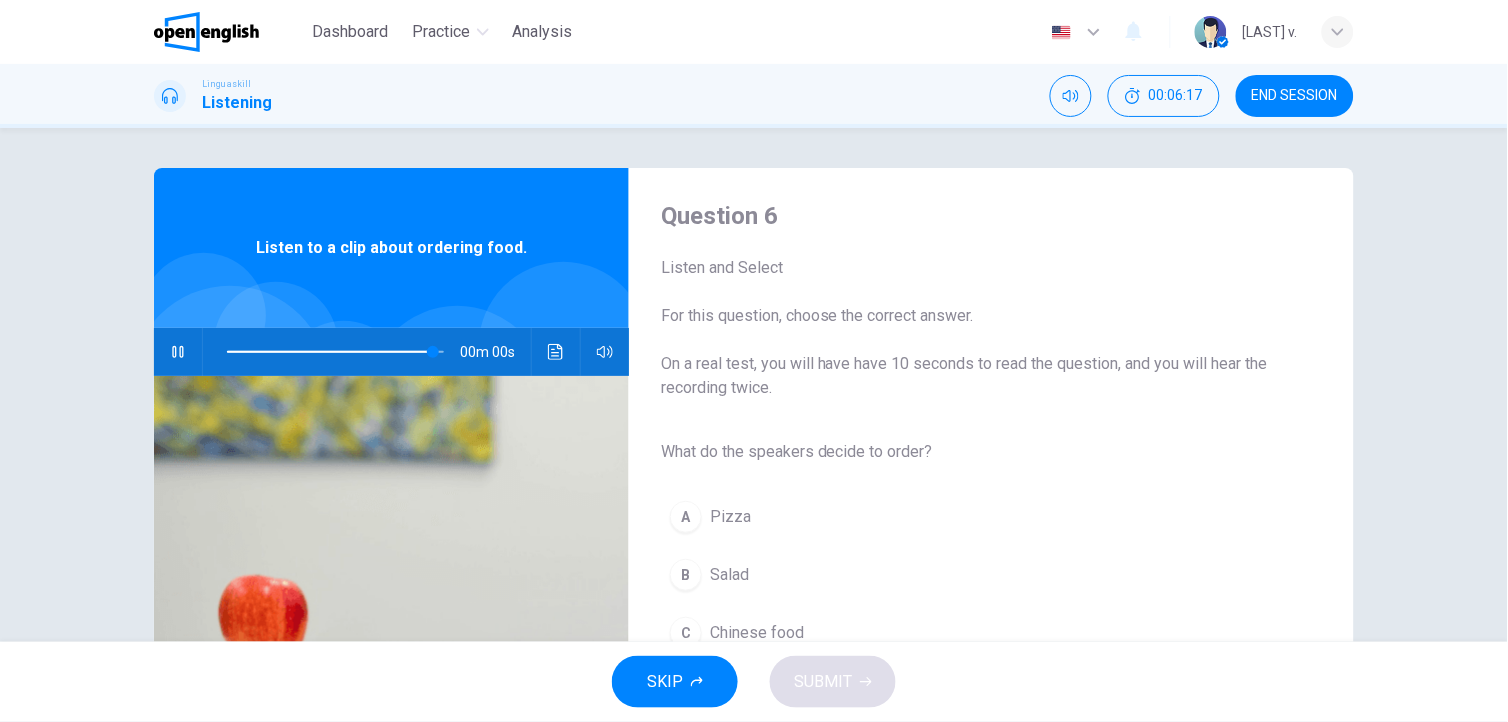 type on "*" 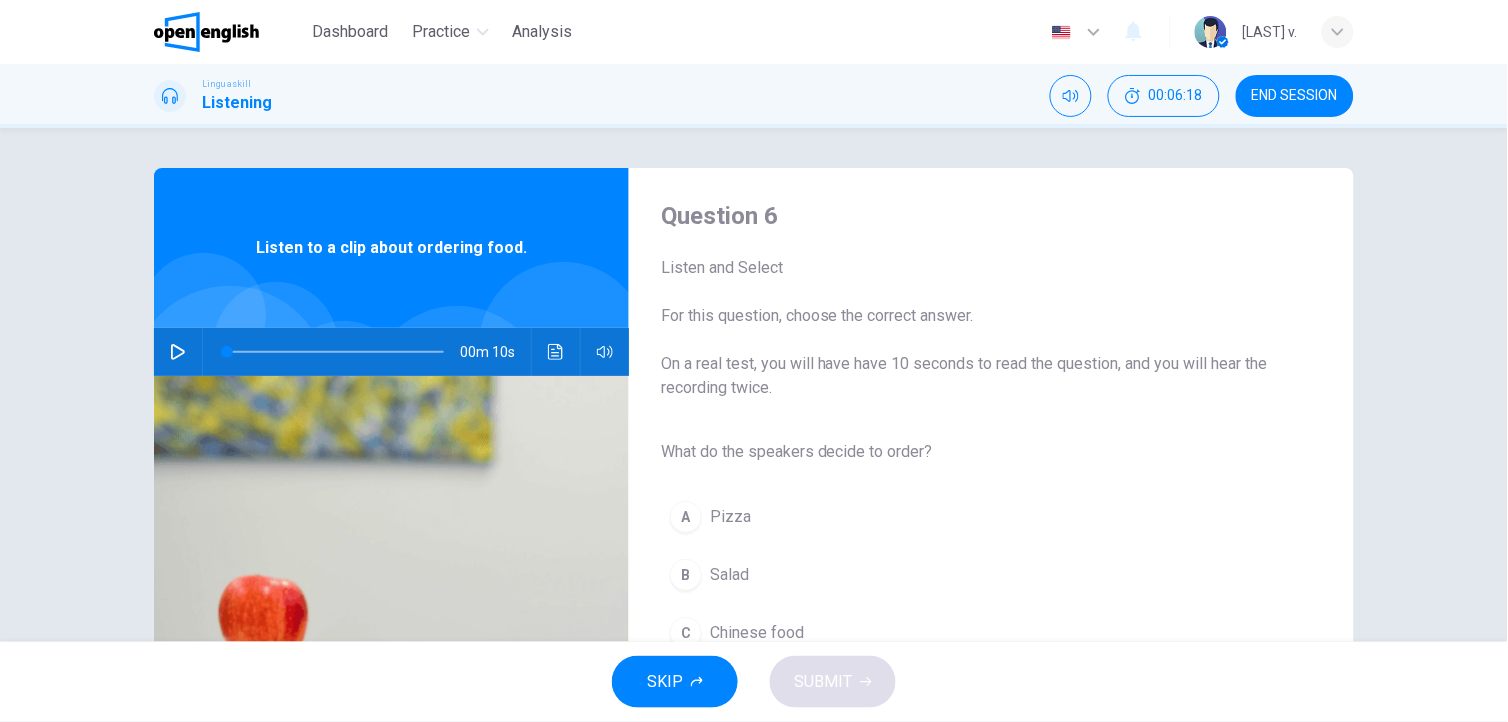 click on "Salad" at bounding box center [729, 575] 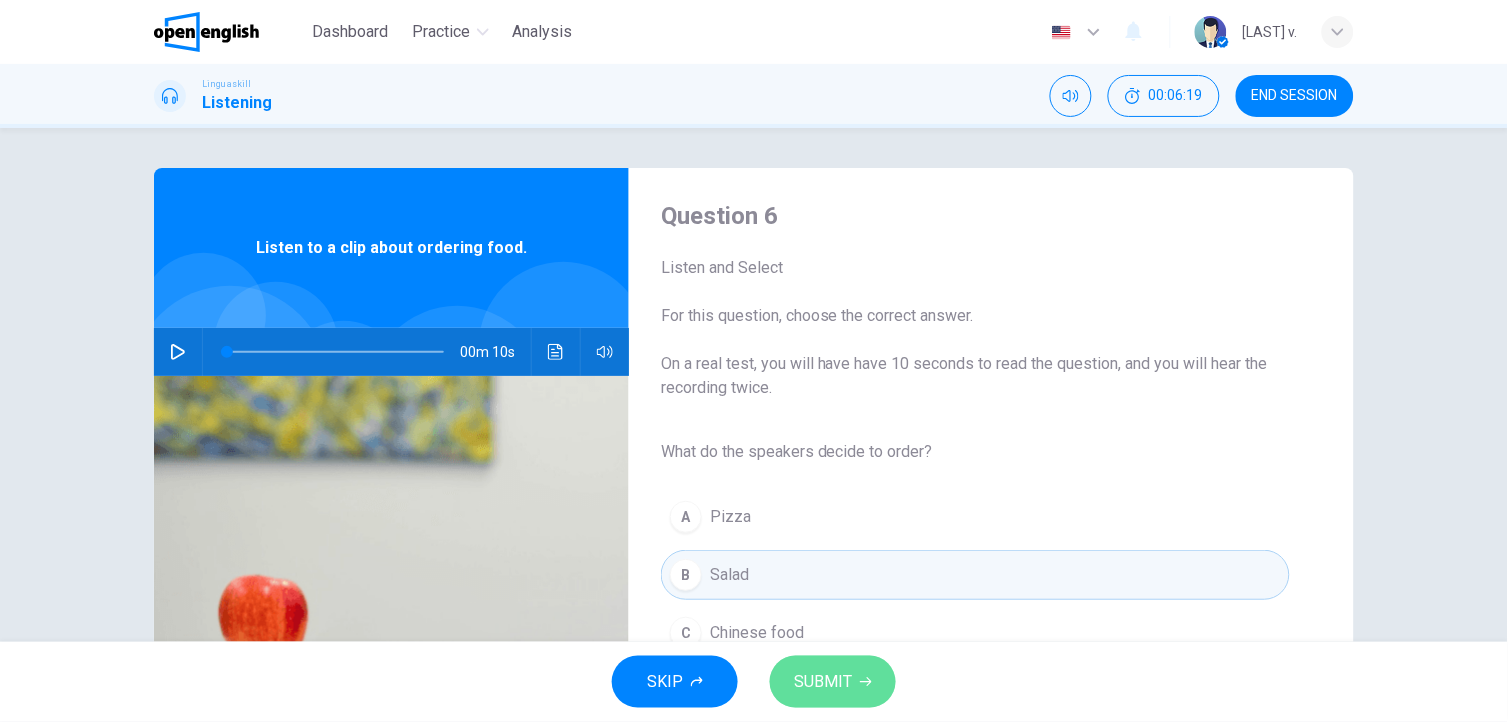 click on "SUBMIT" at bounding box center (823, 682) 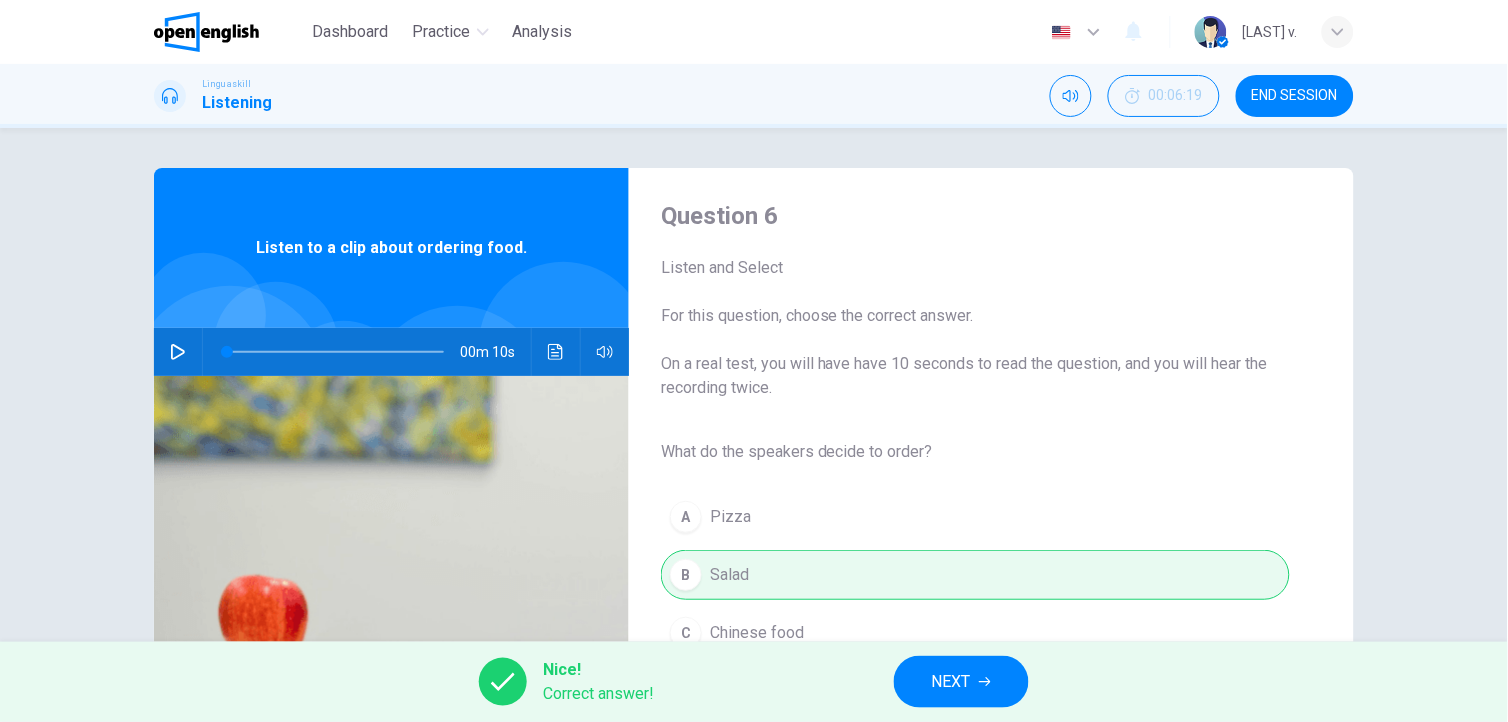 click 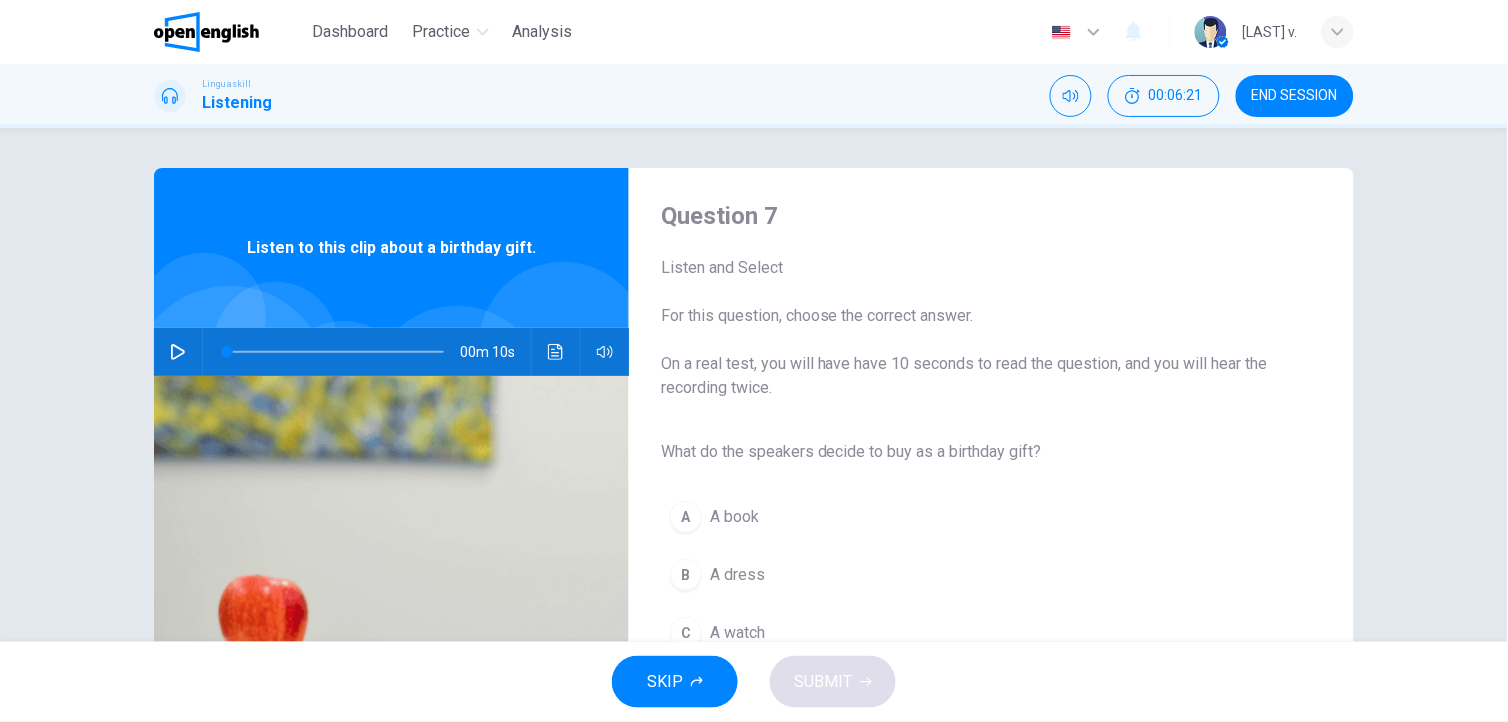 click 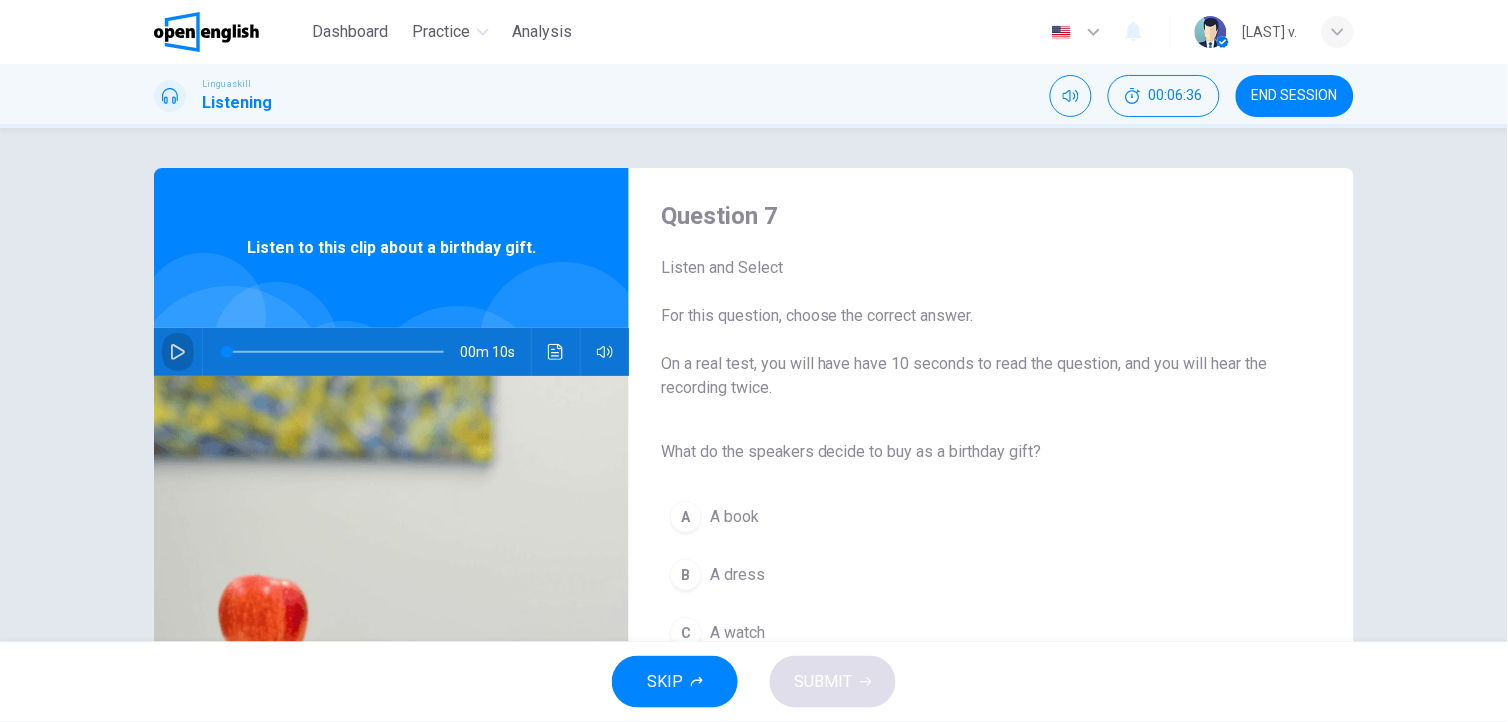 click 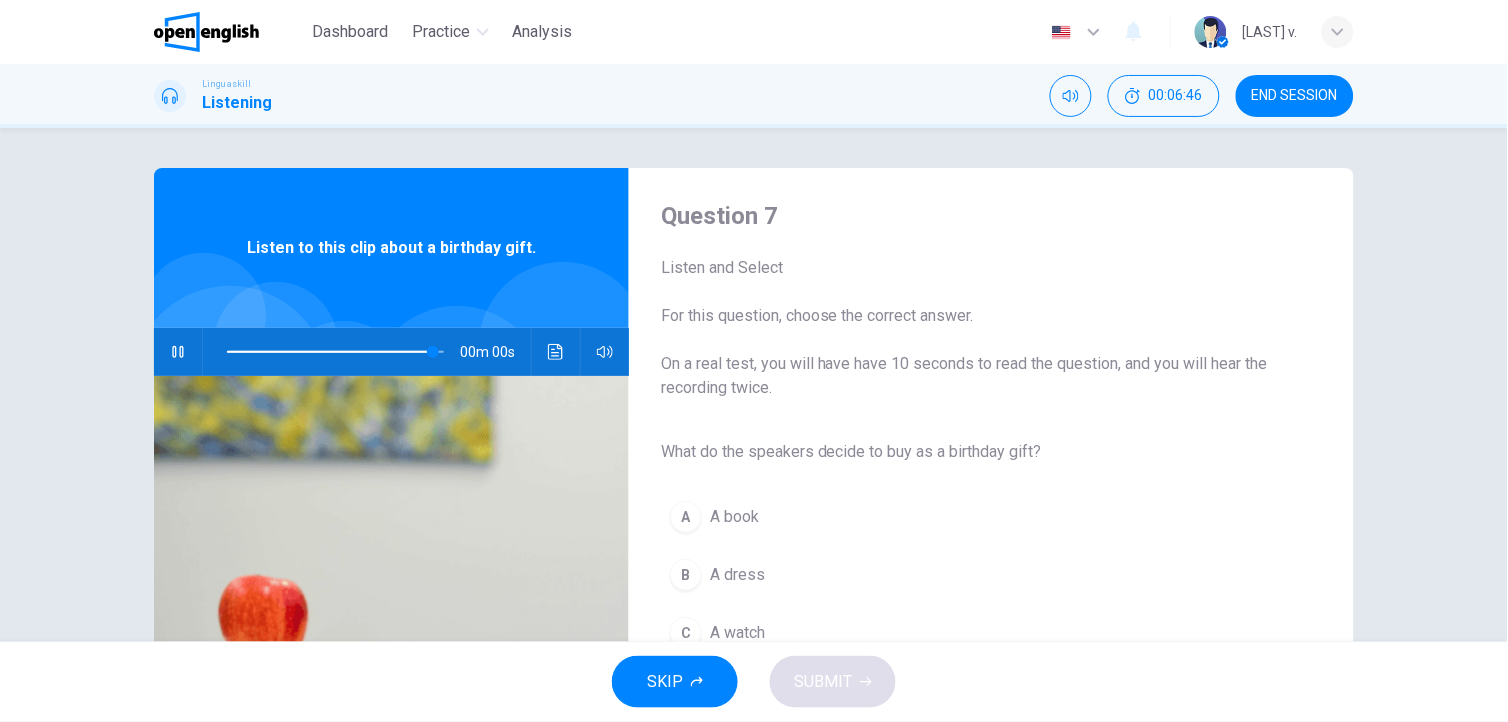 type on "*" 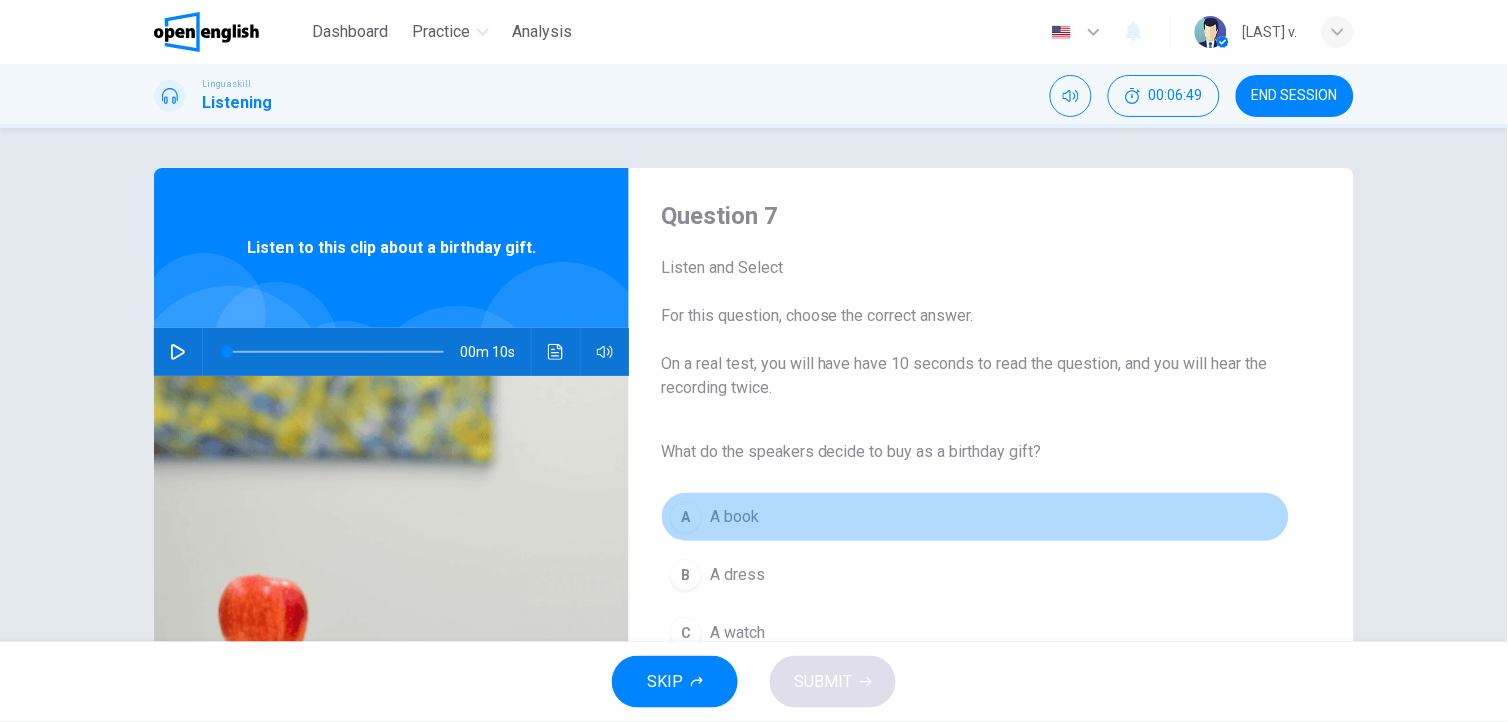 click on "A book" at bounding box center [734, 517] 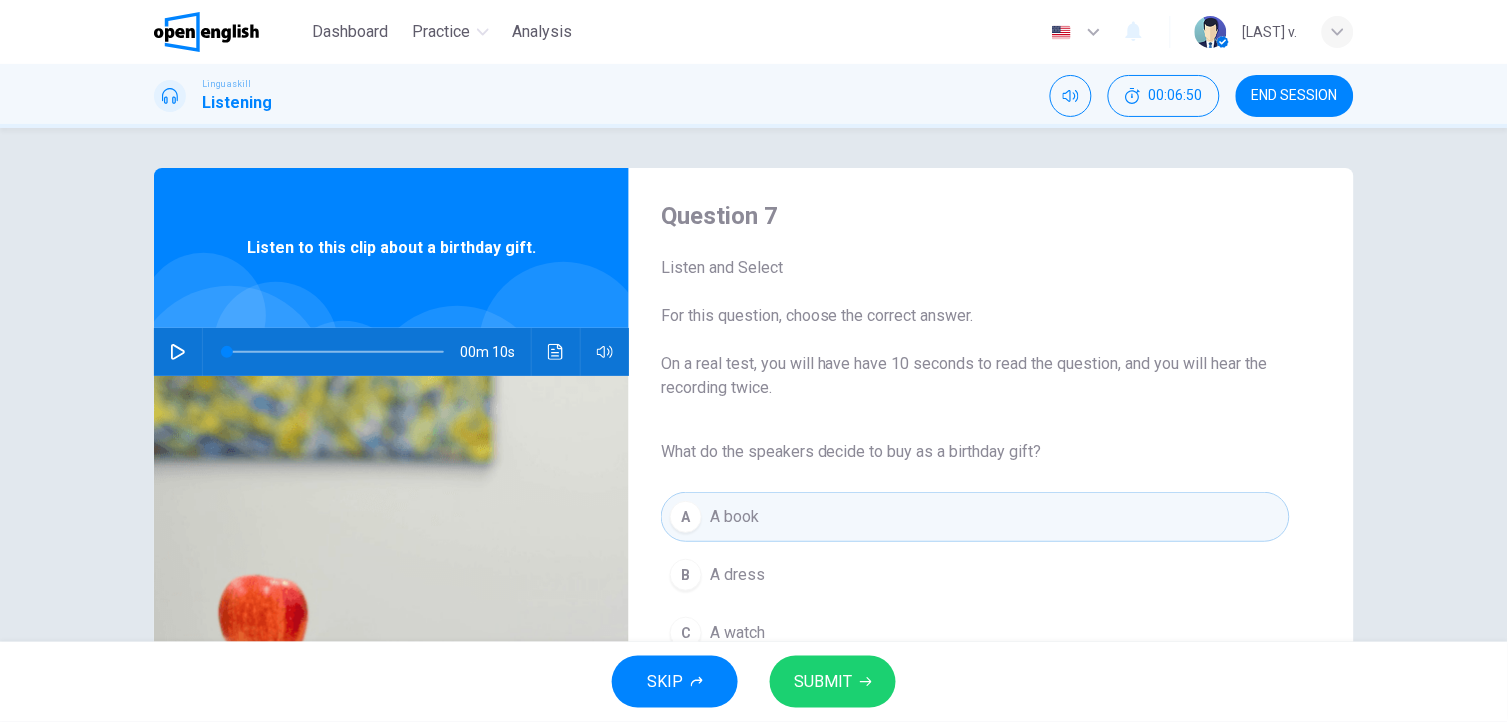 click on "SUBMIT" at bounding box center [823, 682] 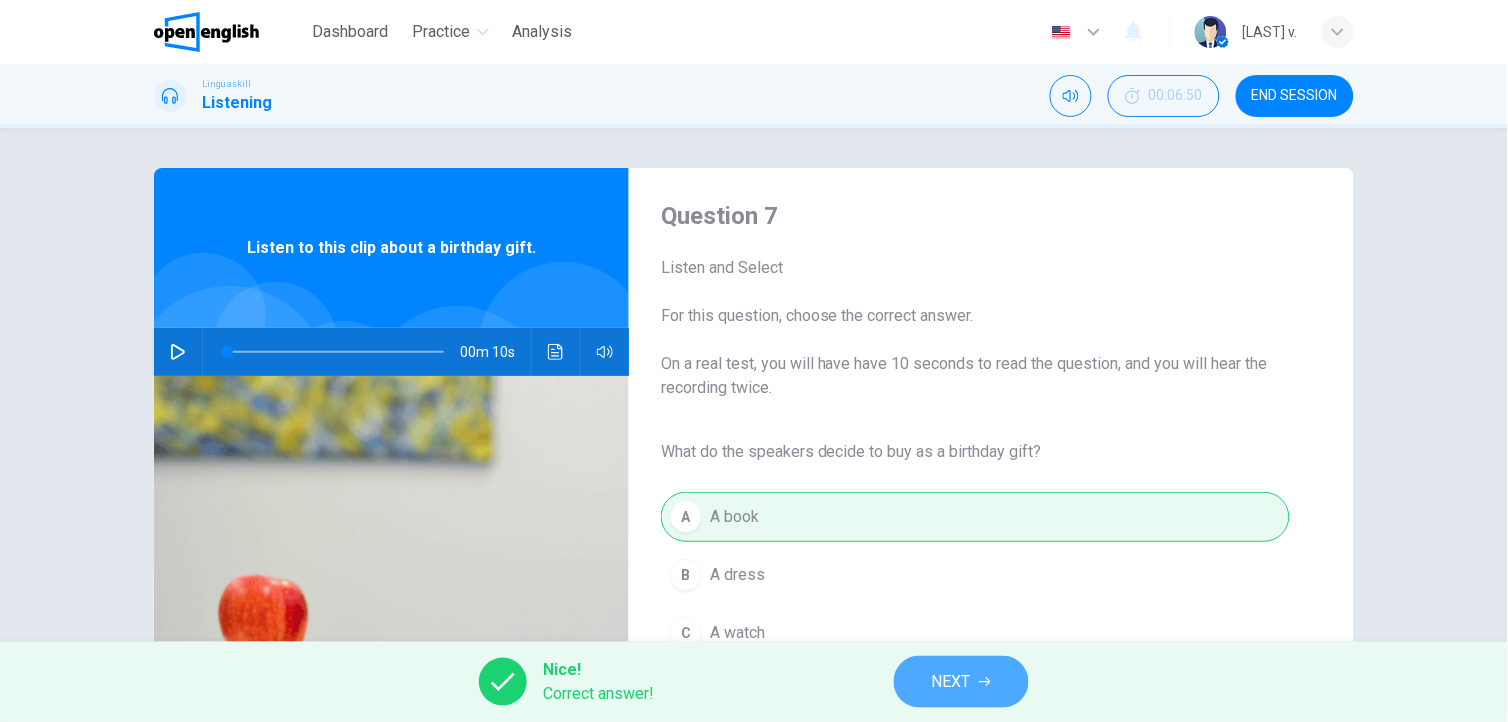 click on "NEXT" at bounding box center [961, 682] 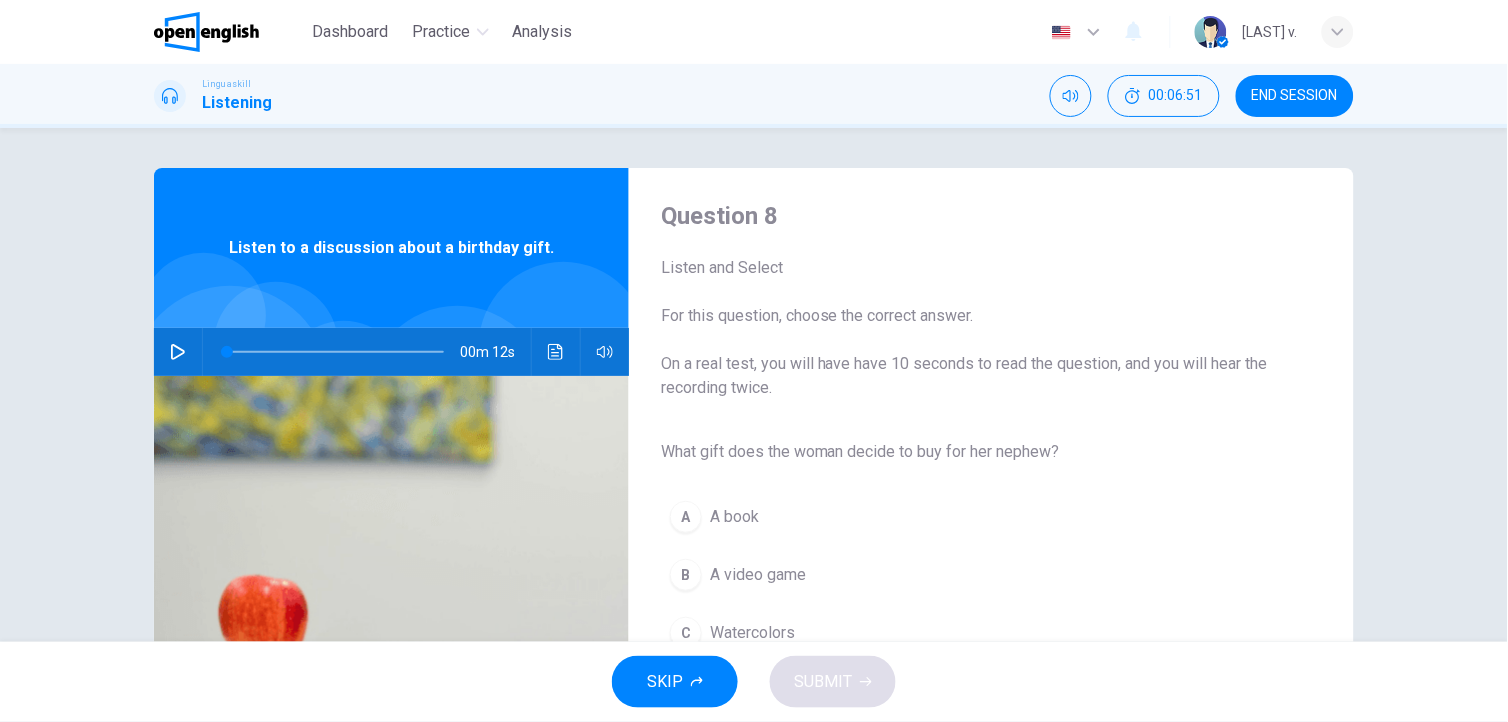 click 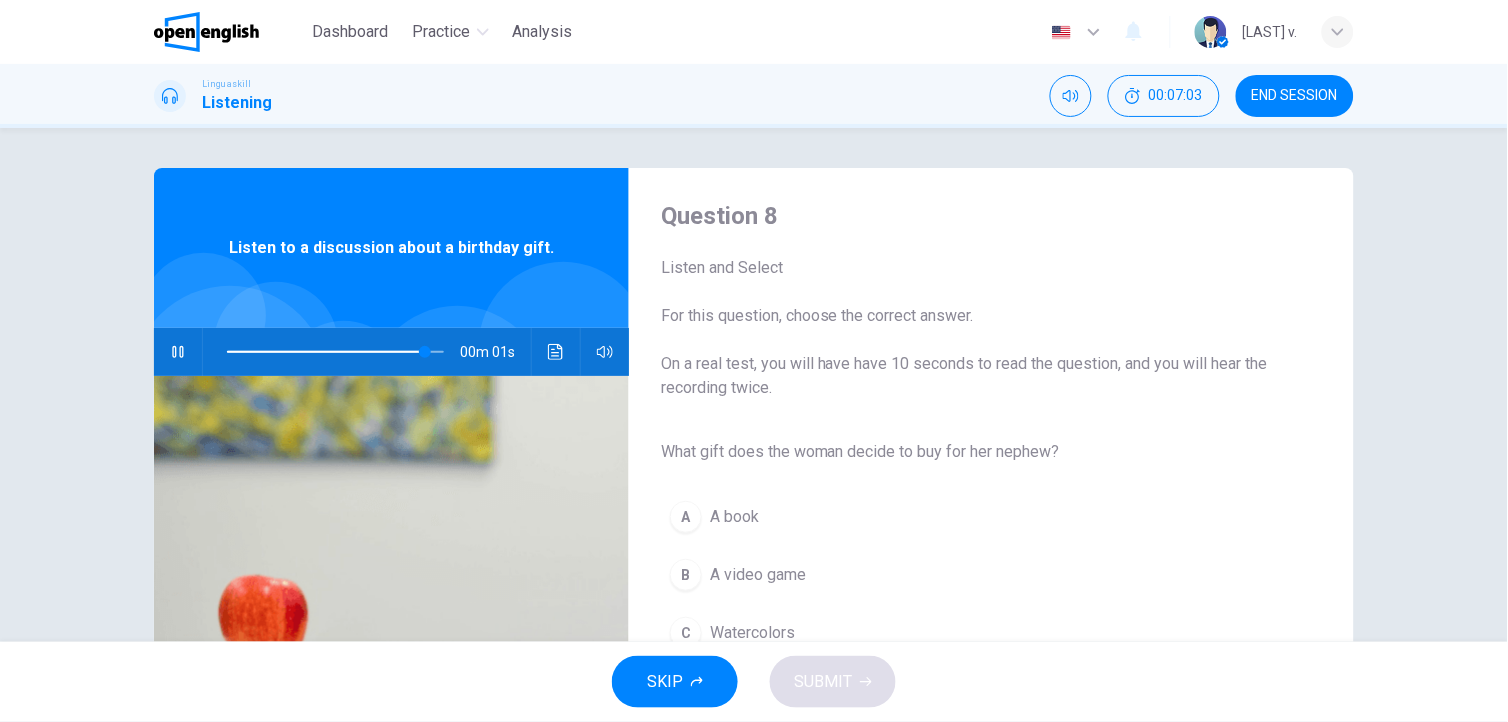 type on "*" 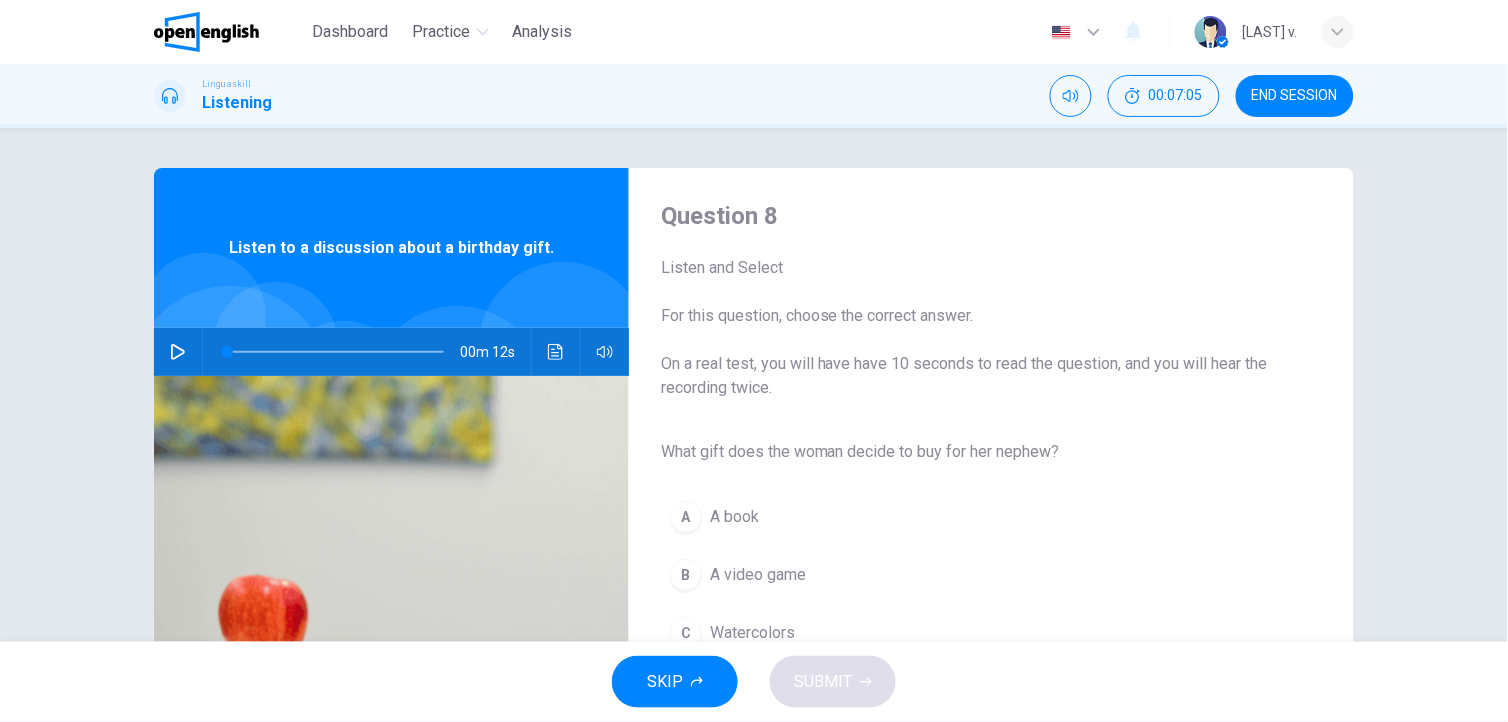 drag, startPoint x: 1496, startPoint y: 456, endPoint x: 1507, endPoint y: 522, distance: 66.910385 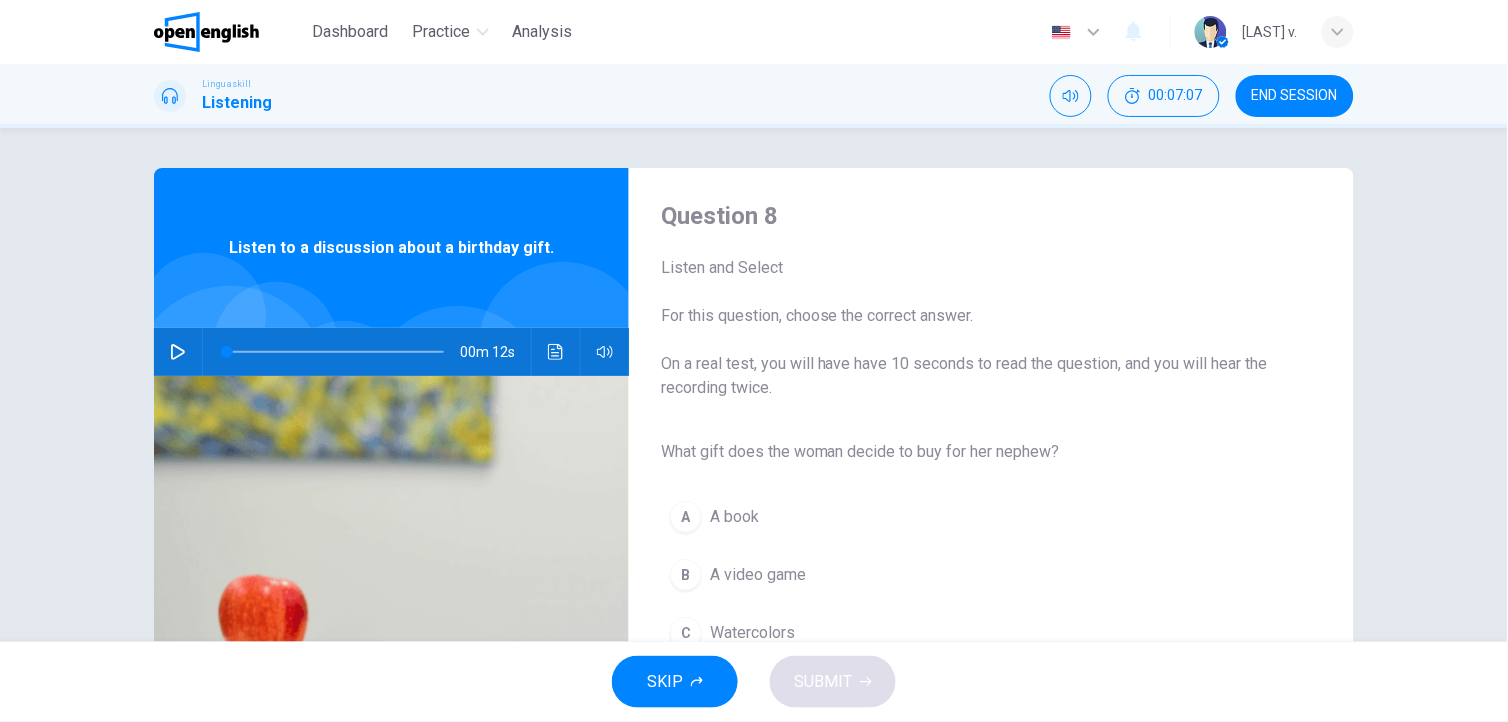 click on "Watercolors" at bounding box center (752, 633) 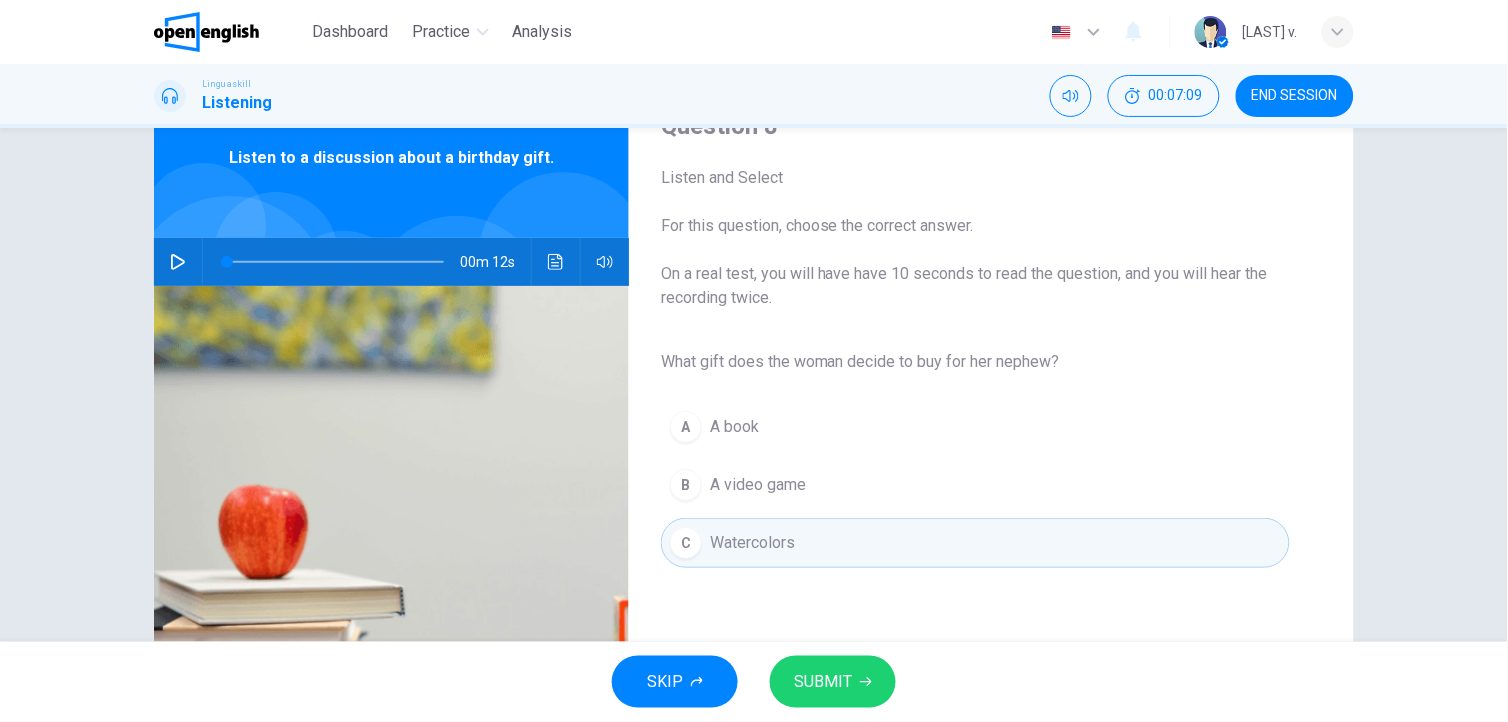 scroll, scrollTop: 102, scrollLeft: 0, axis: vertical 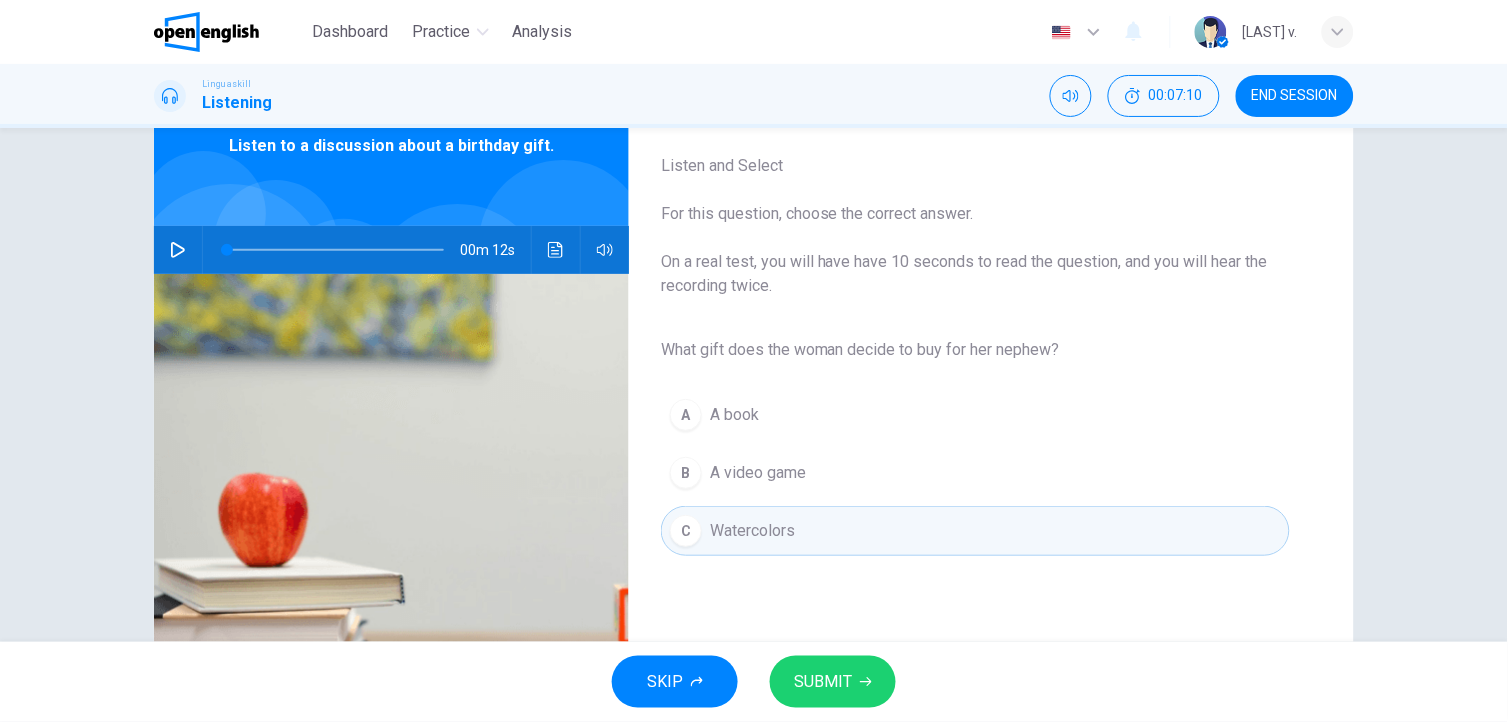click on "SUBMIT" at bounding box center (833, 682) 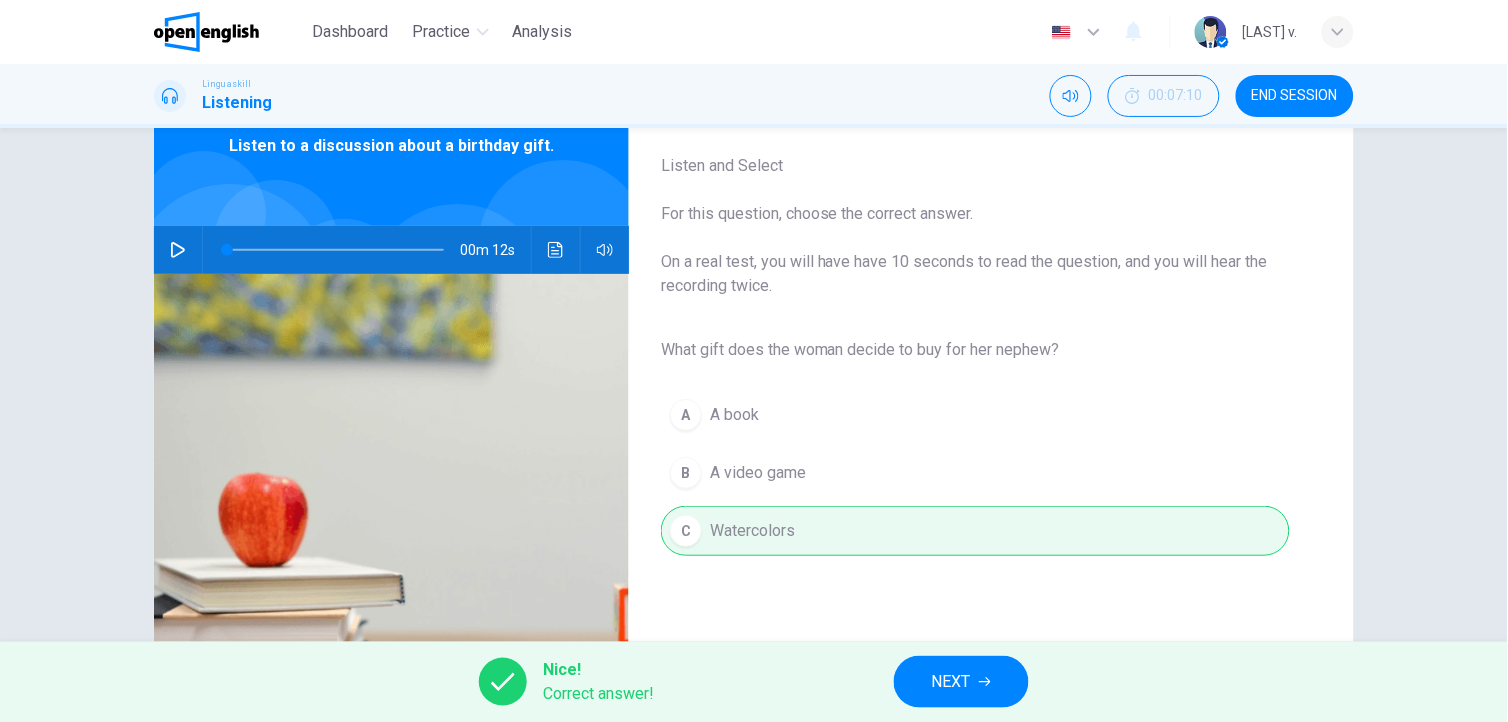 click on "NEXT" at bounding box center (961, 682) 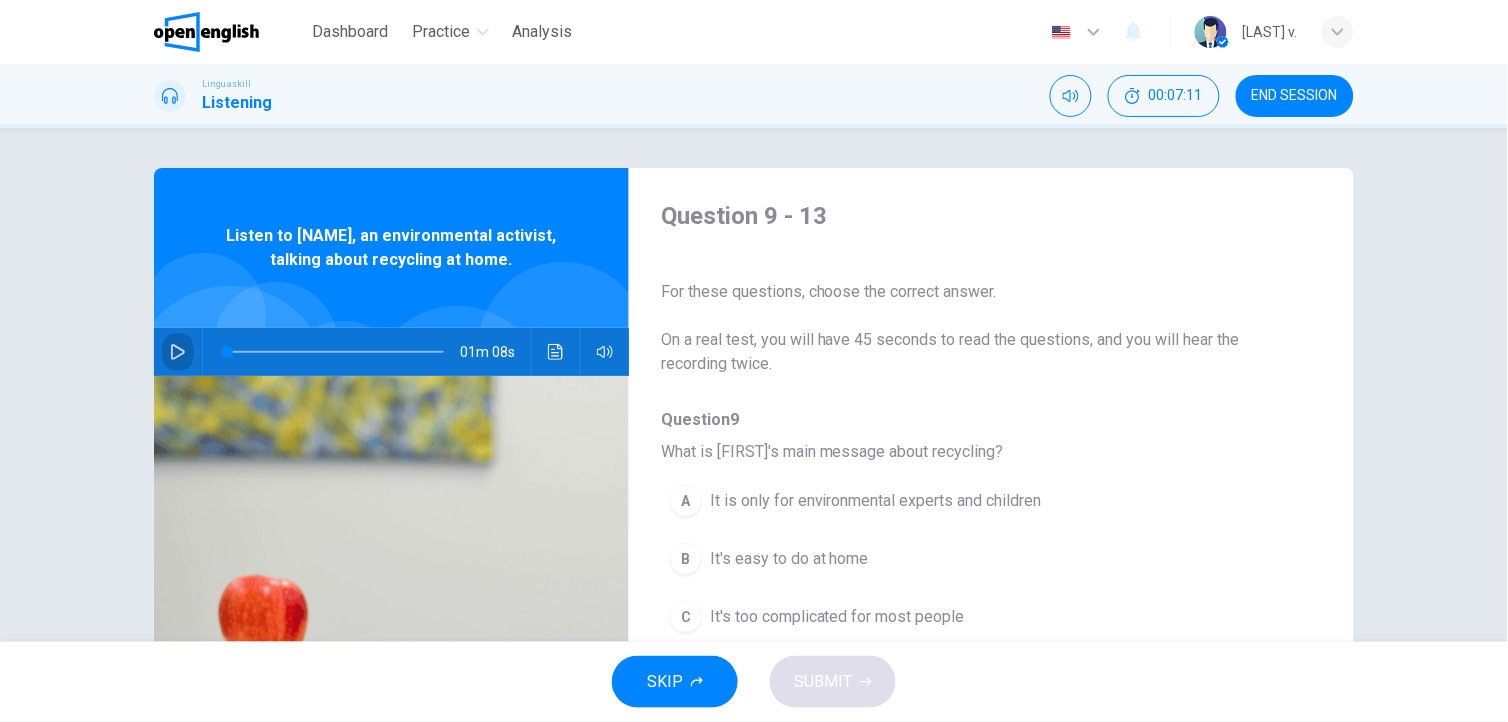 click at bounding box center [178, 352] 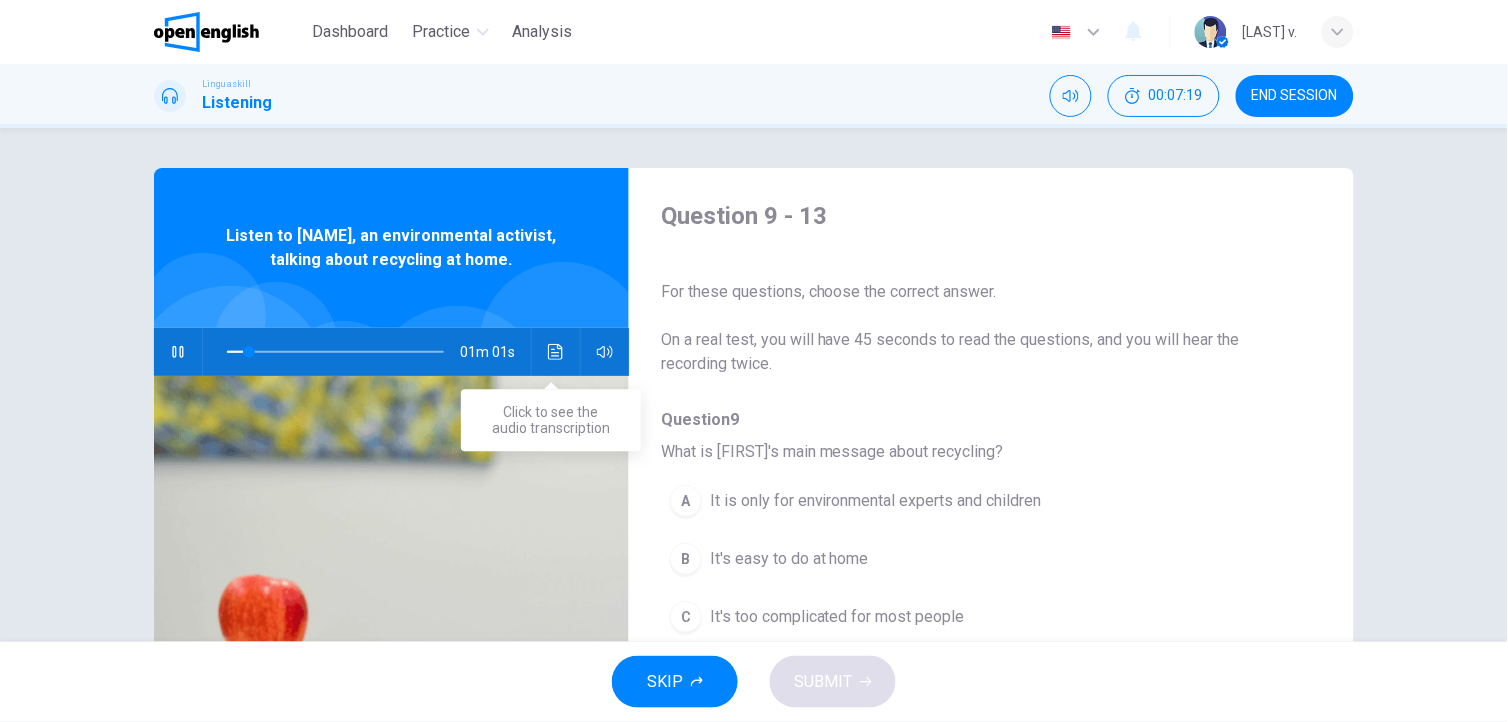 click 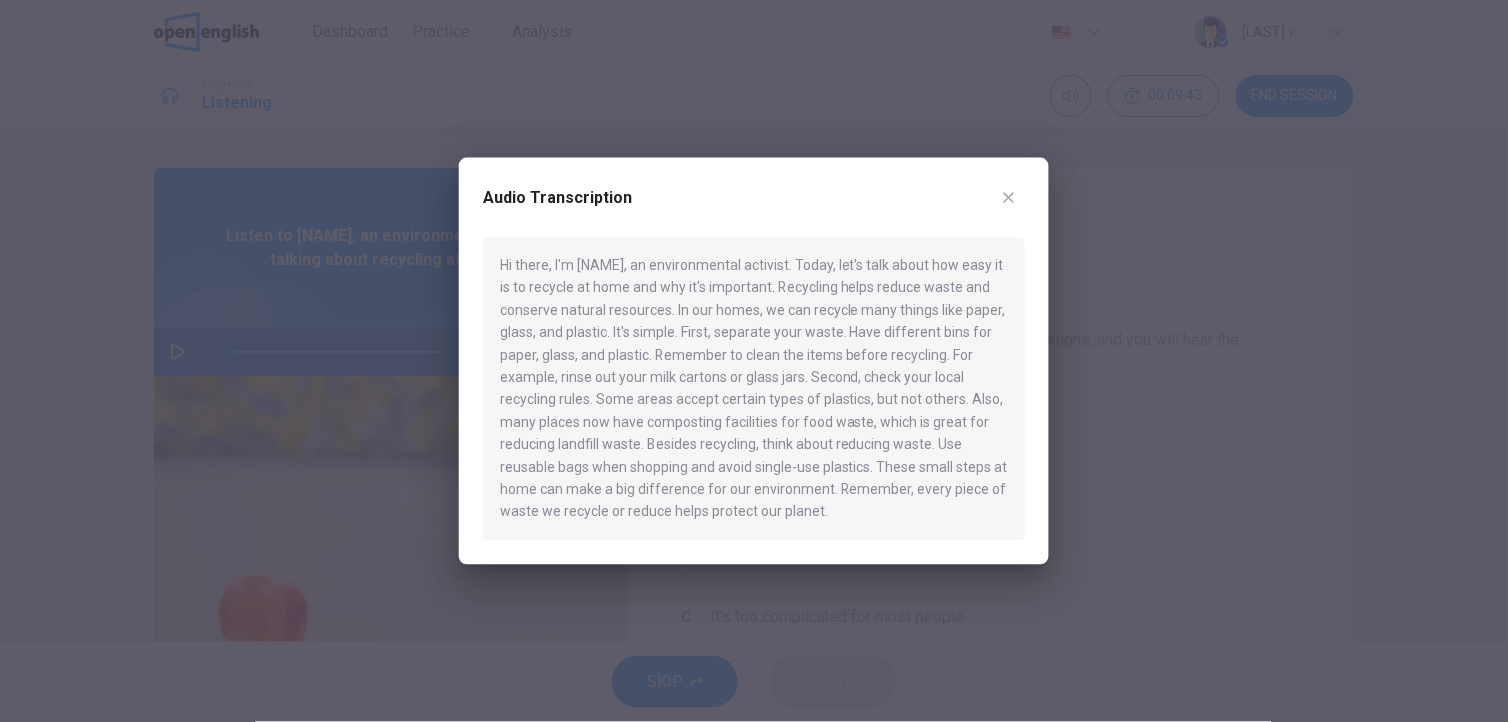 click 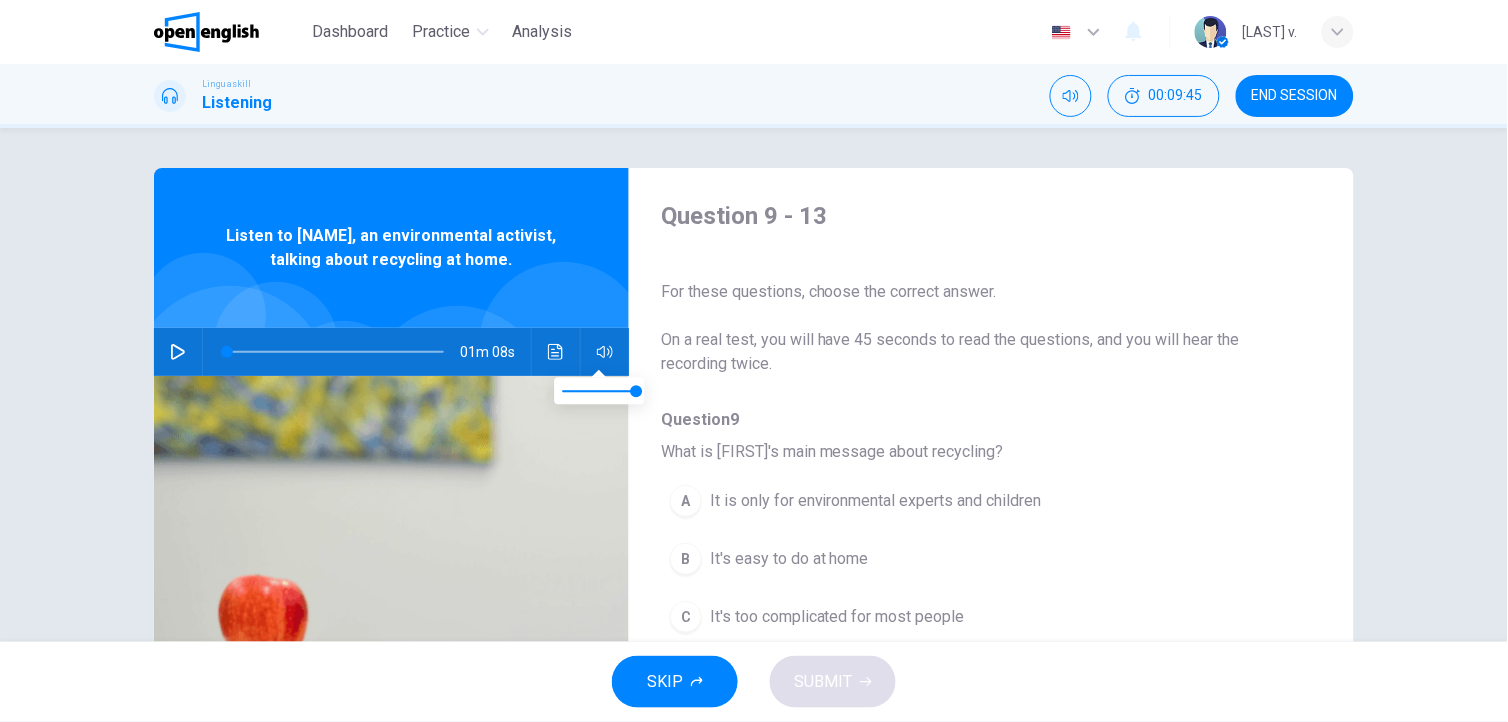 click 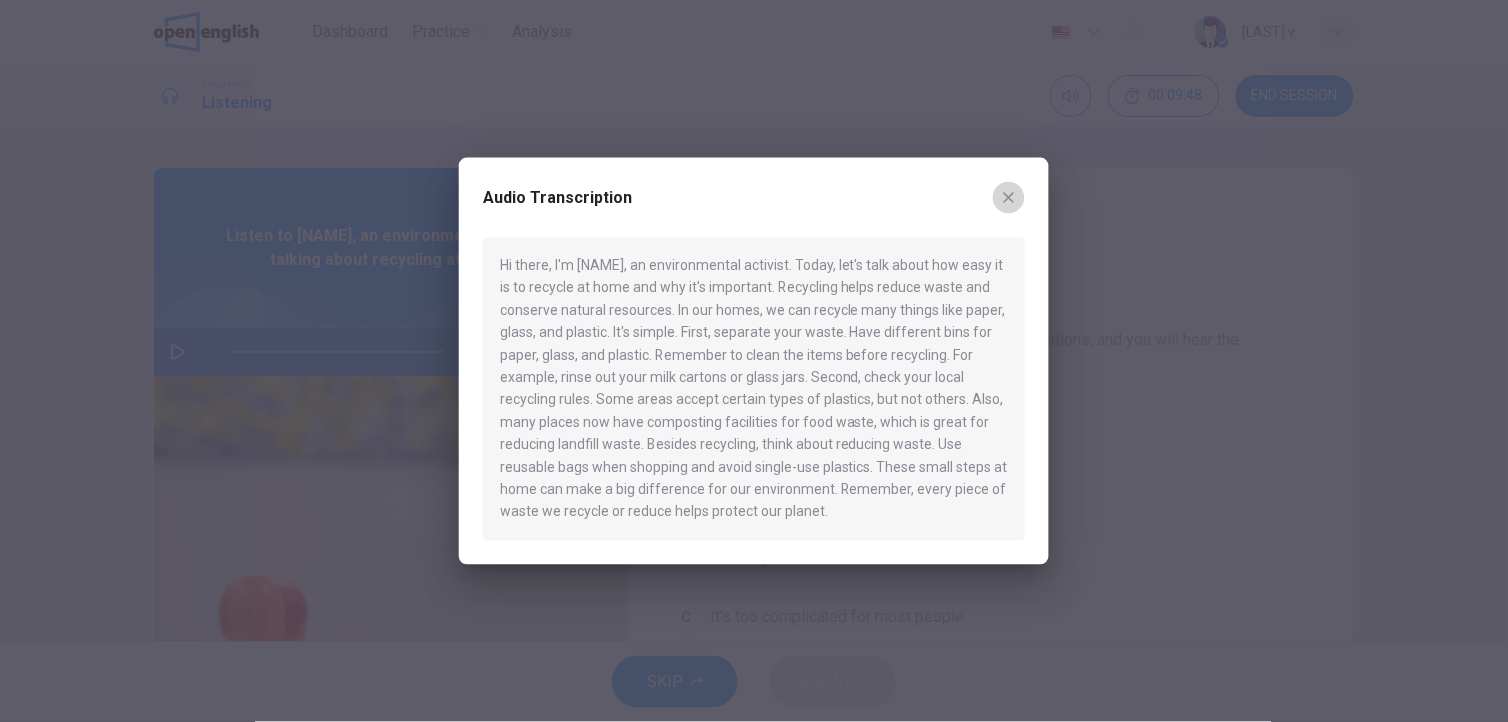 click 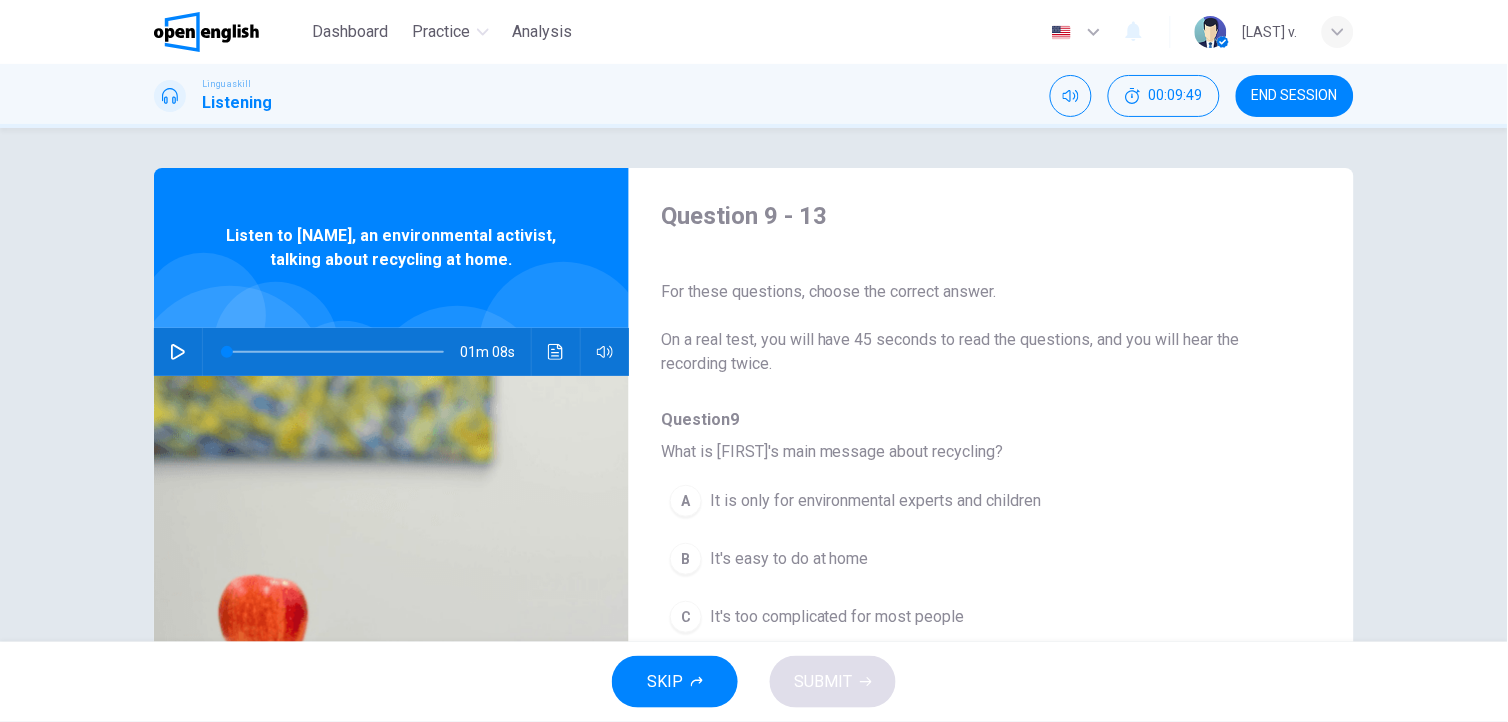 click 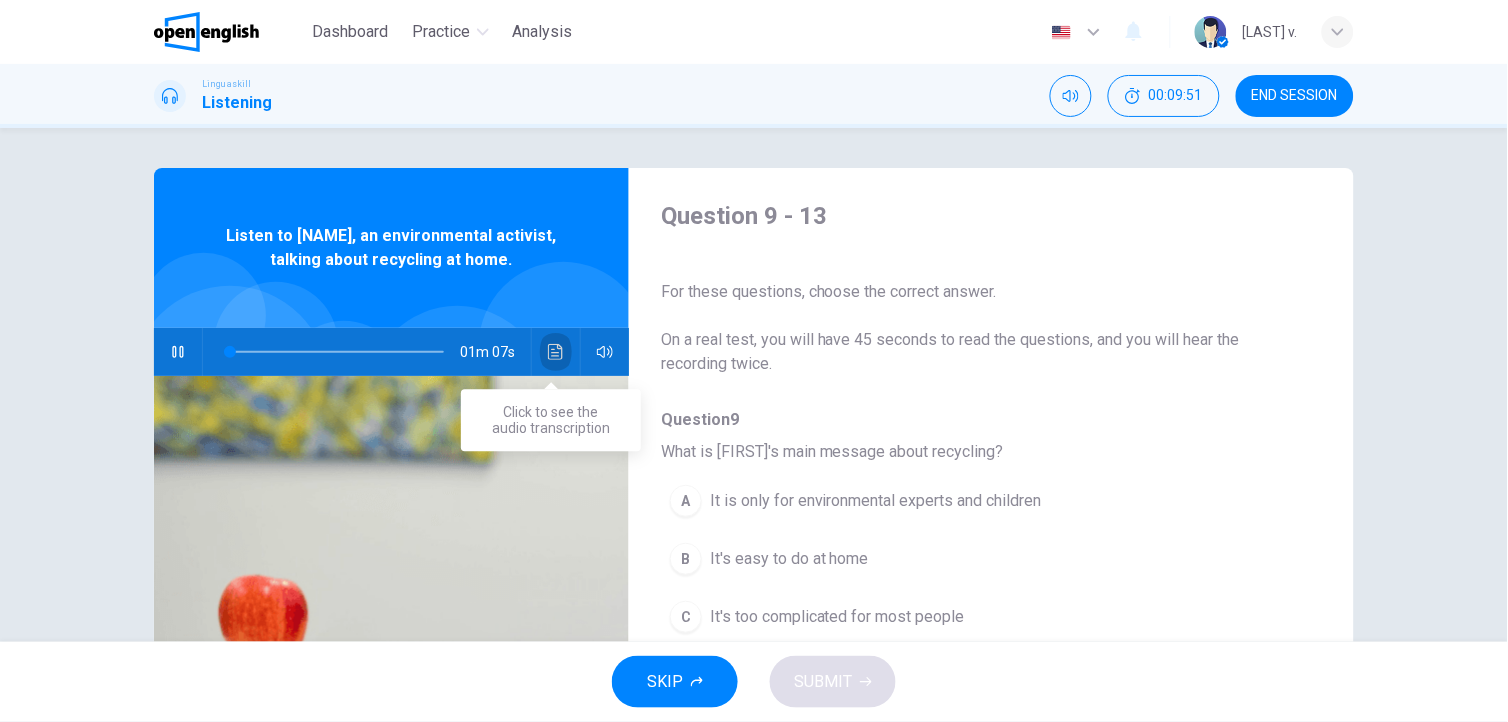 click 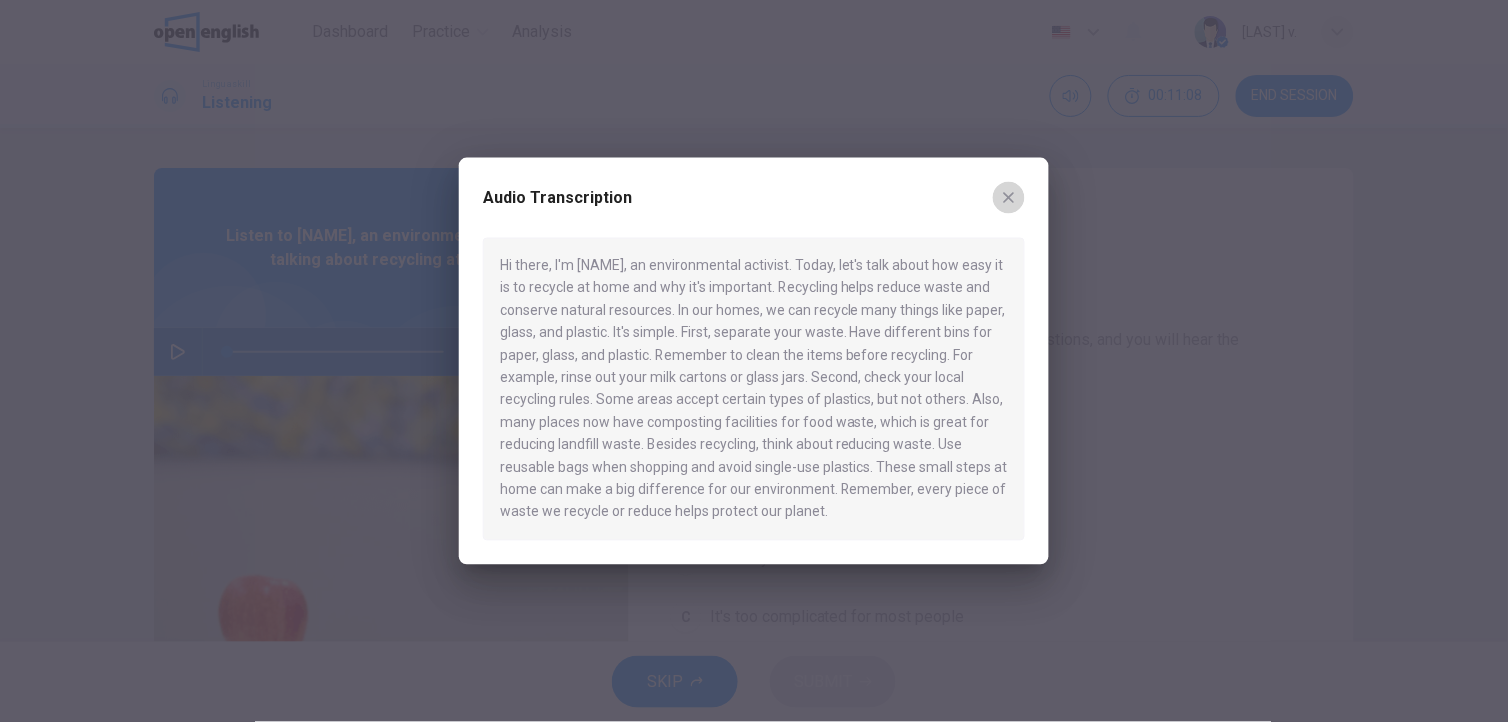 click 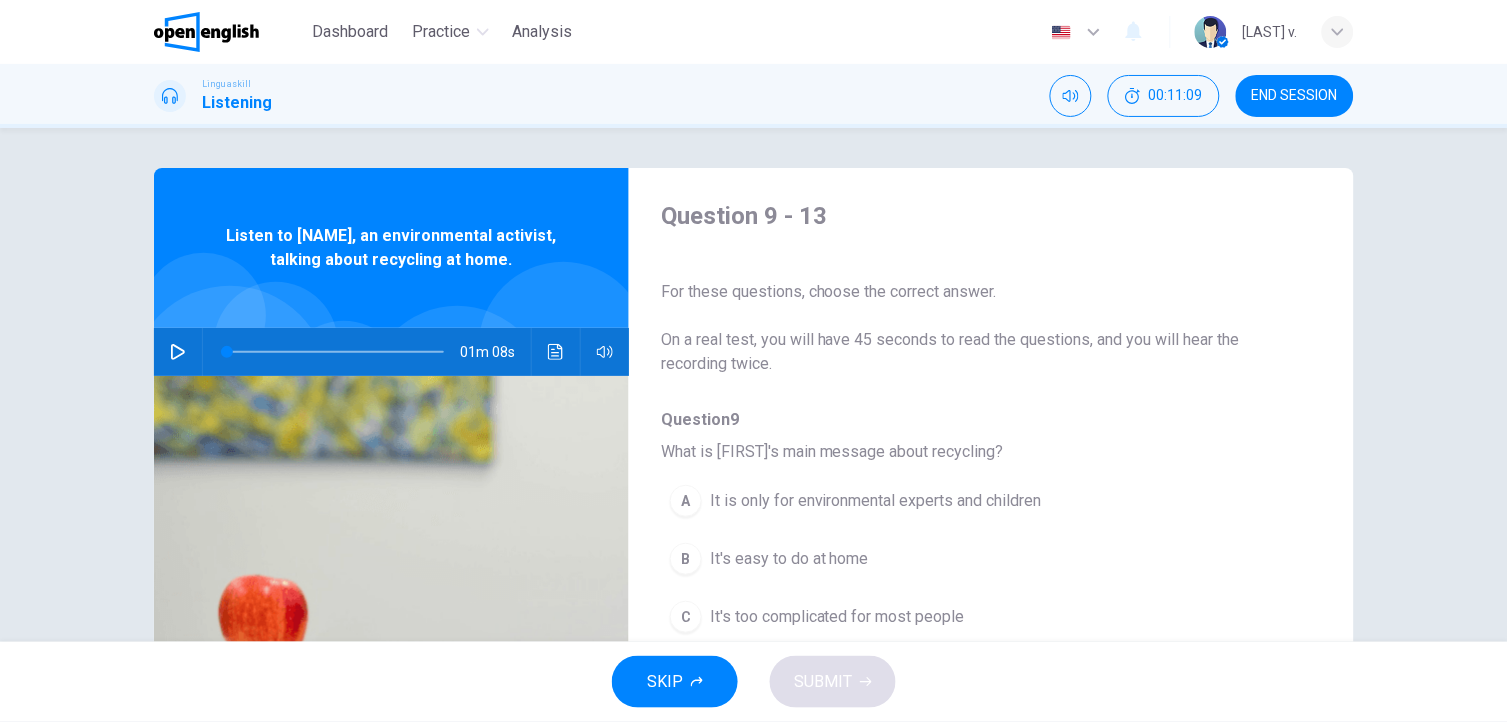click 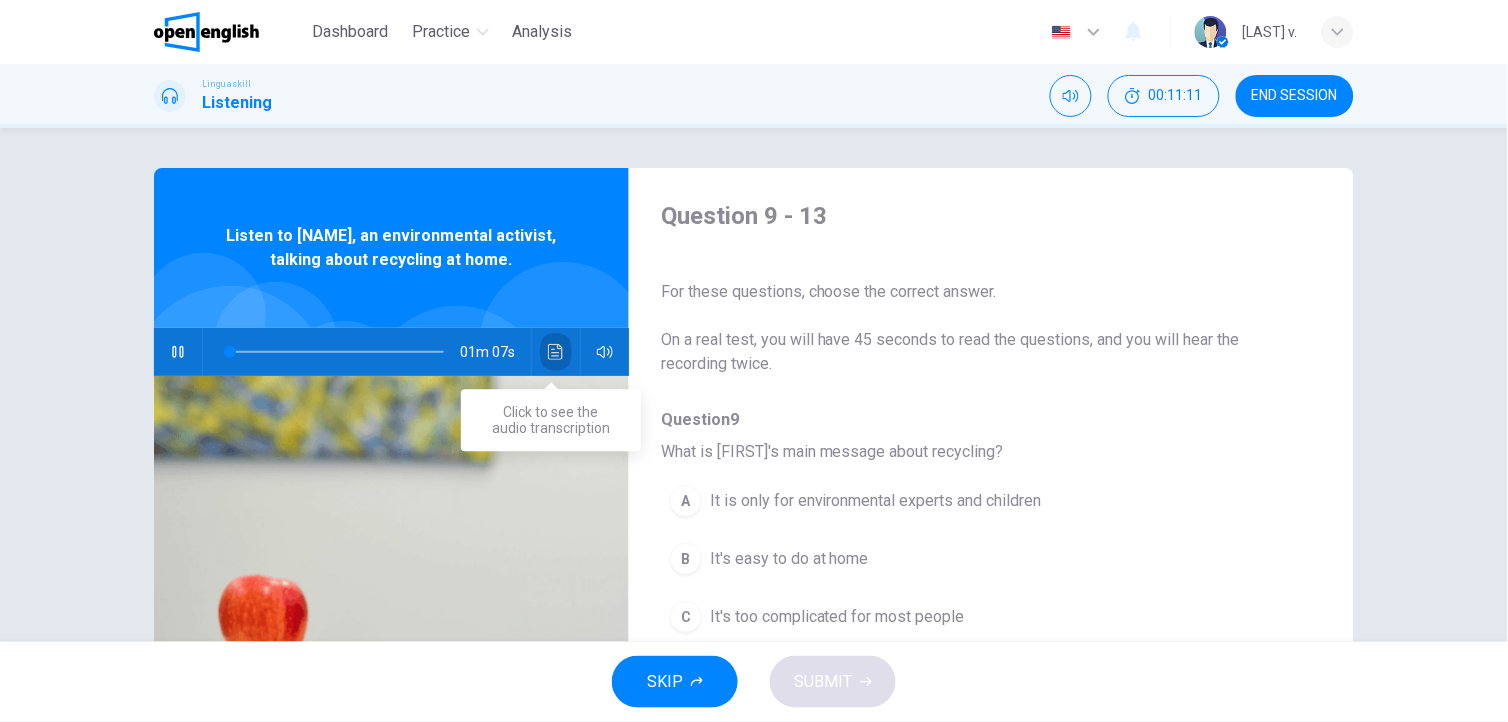 click 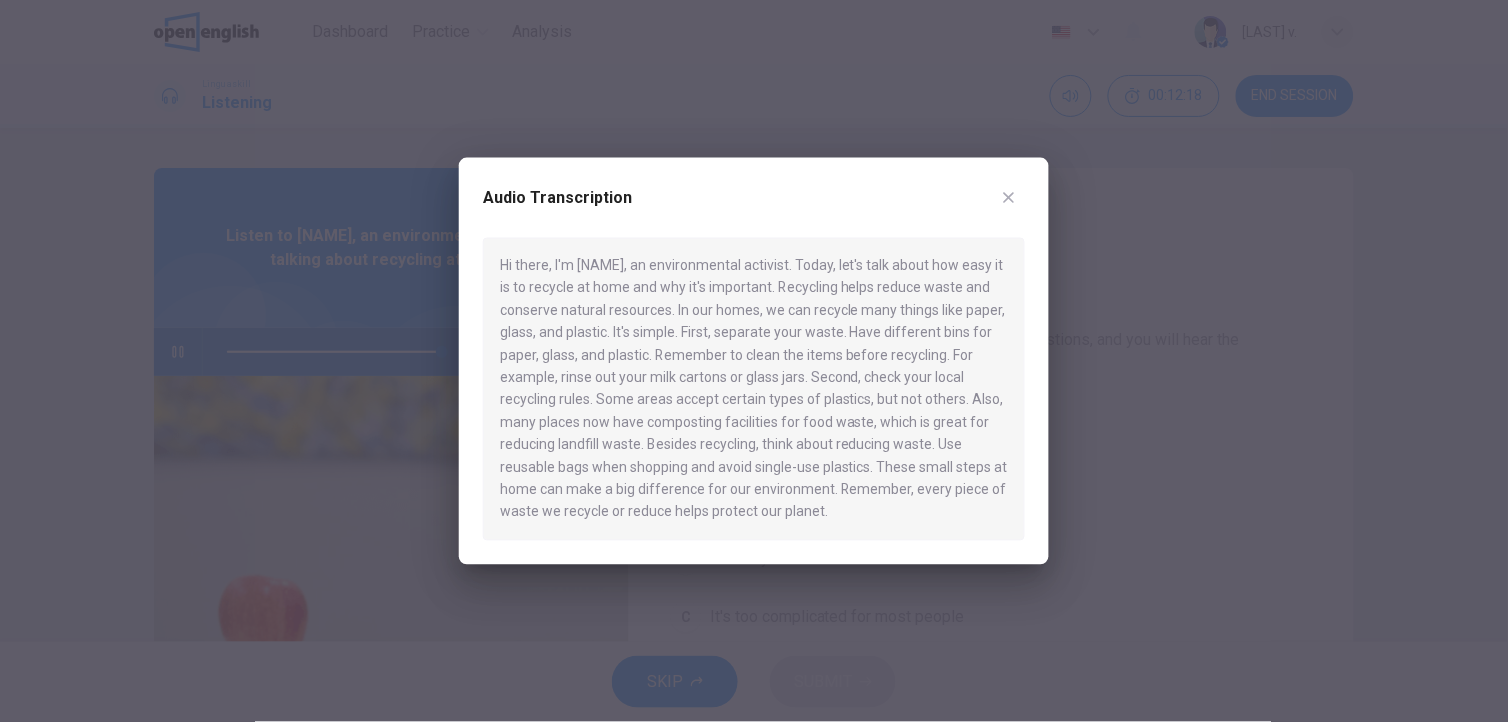 type on "*" 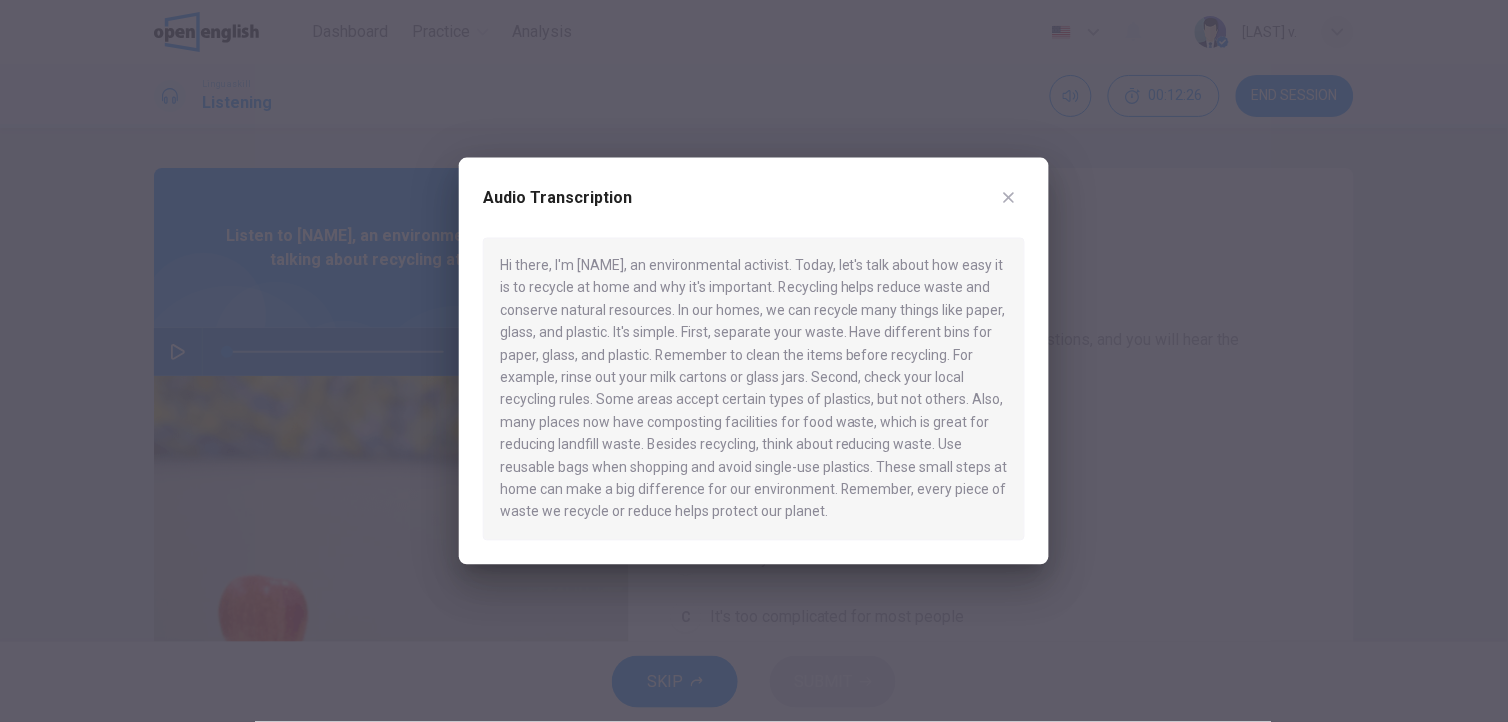 click 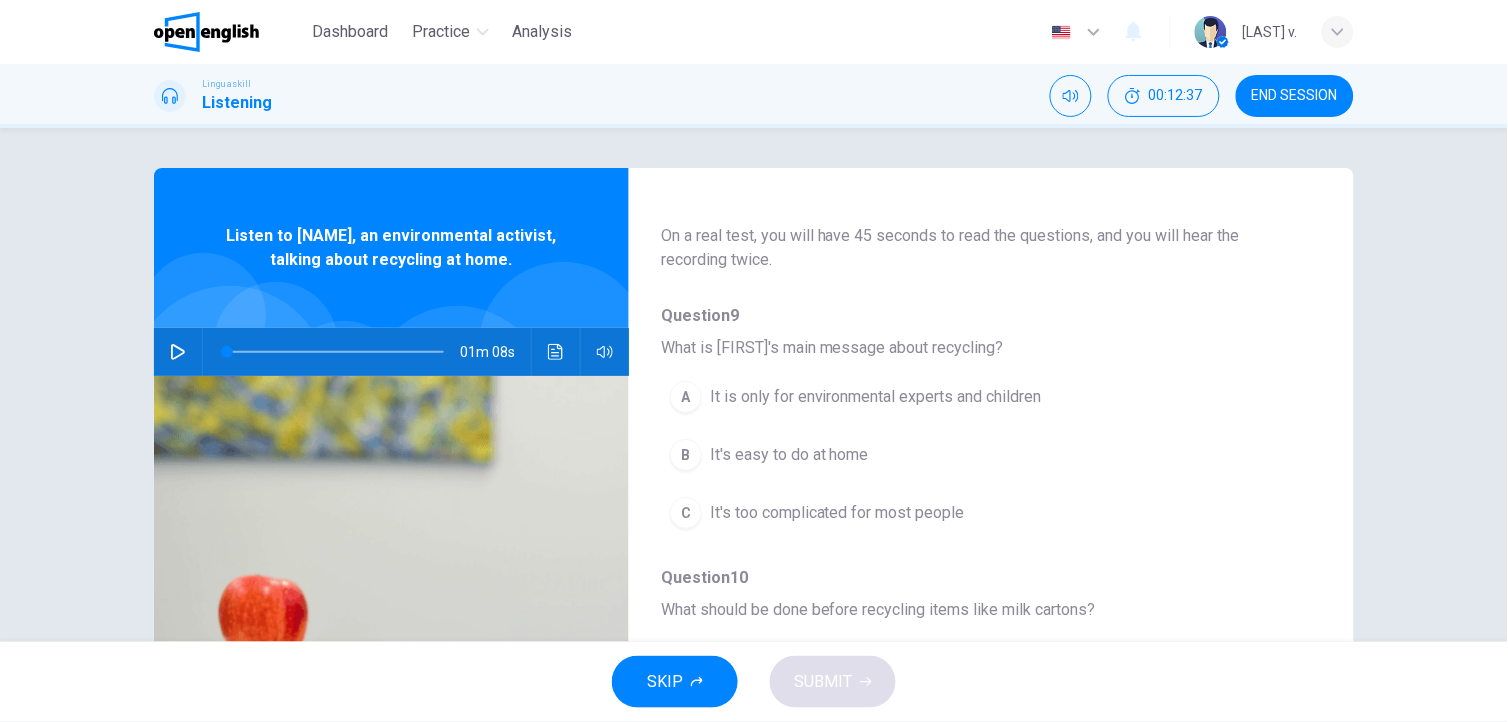 scroll, scrollTop: 128, scrollLeft: 0, axis: vertical 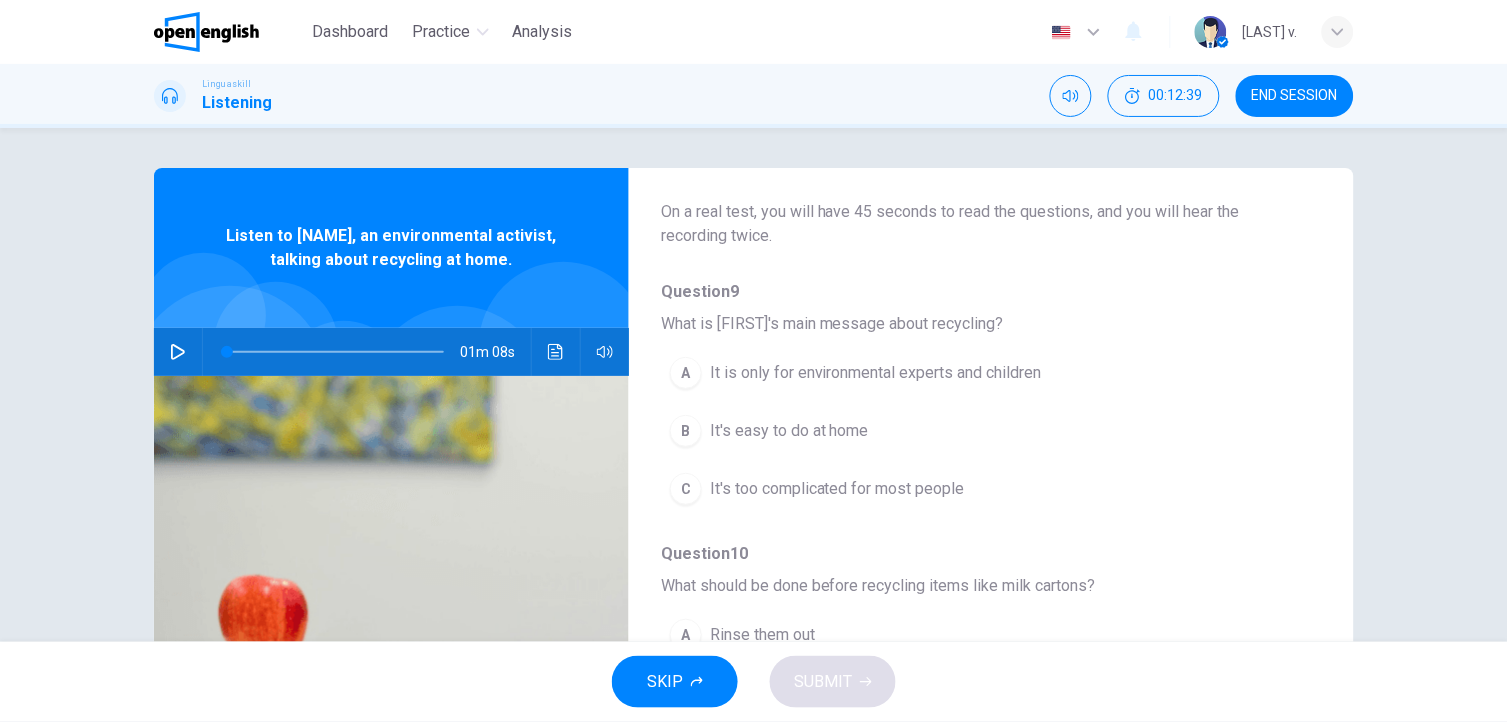 click on "It's easy to do at home" at bounding box center [789, 431] 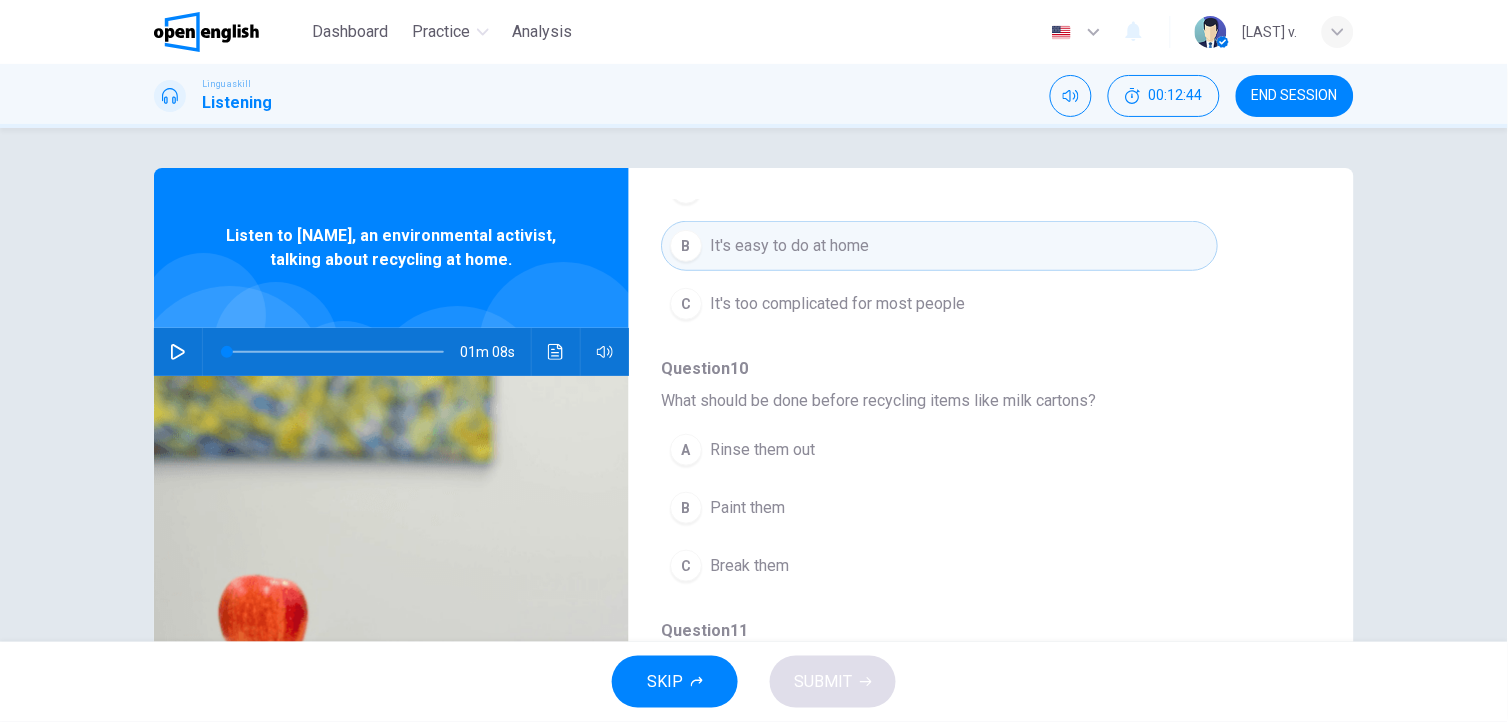 scroll, scrollTop: 321, scrollLeft: 0, axis: vertical 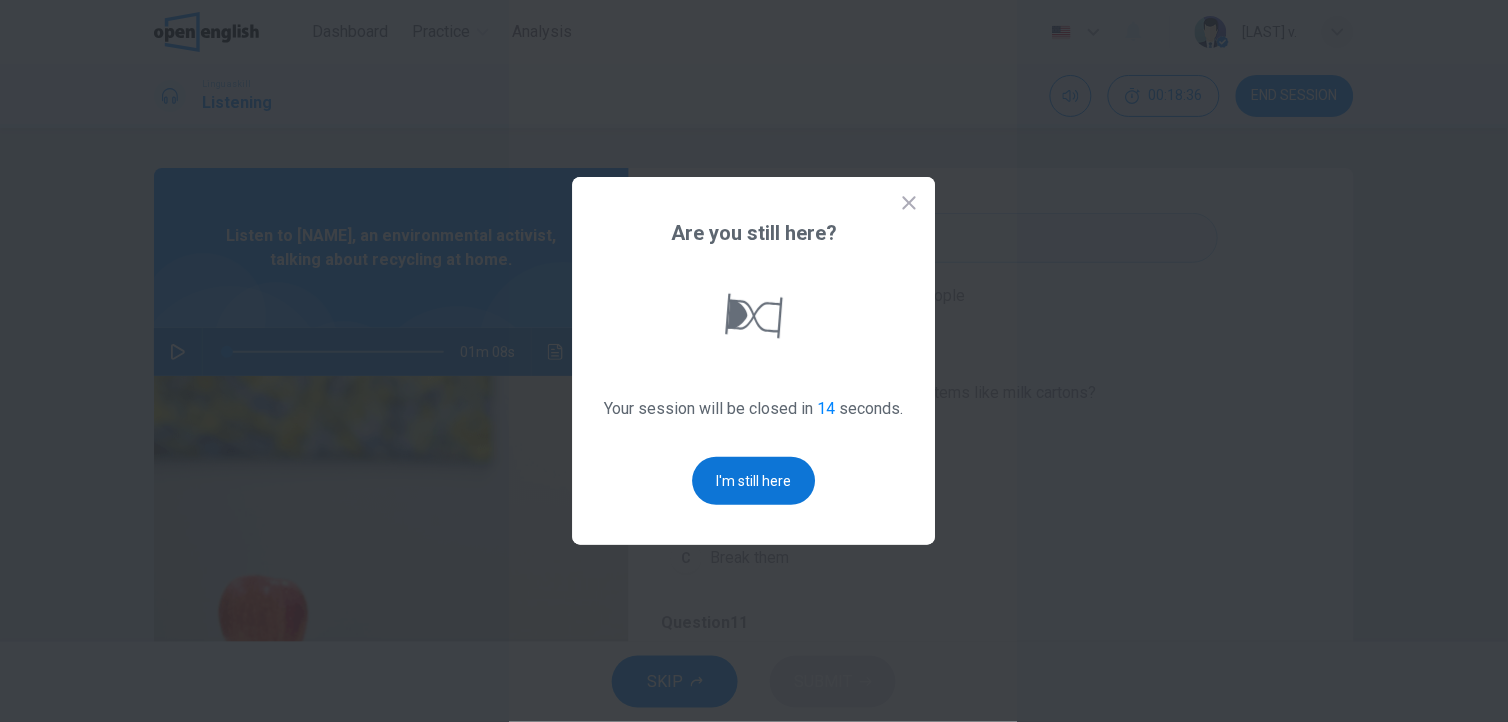 click on "I'm still here" at bounding box center (754, 481) 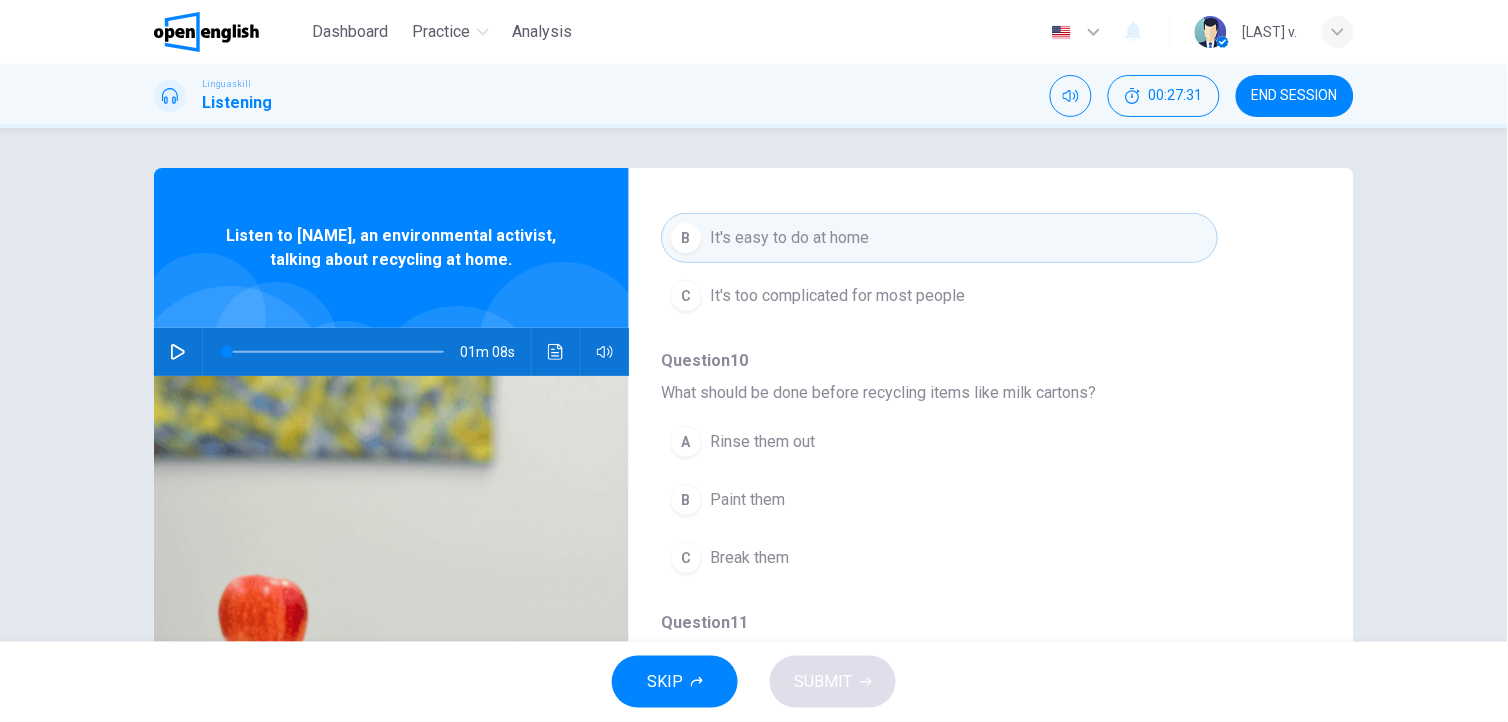click on "Rinse them out" at bounding box center [762, 442] 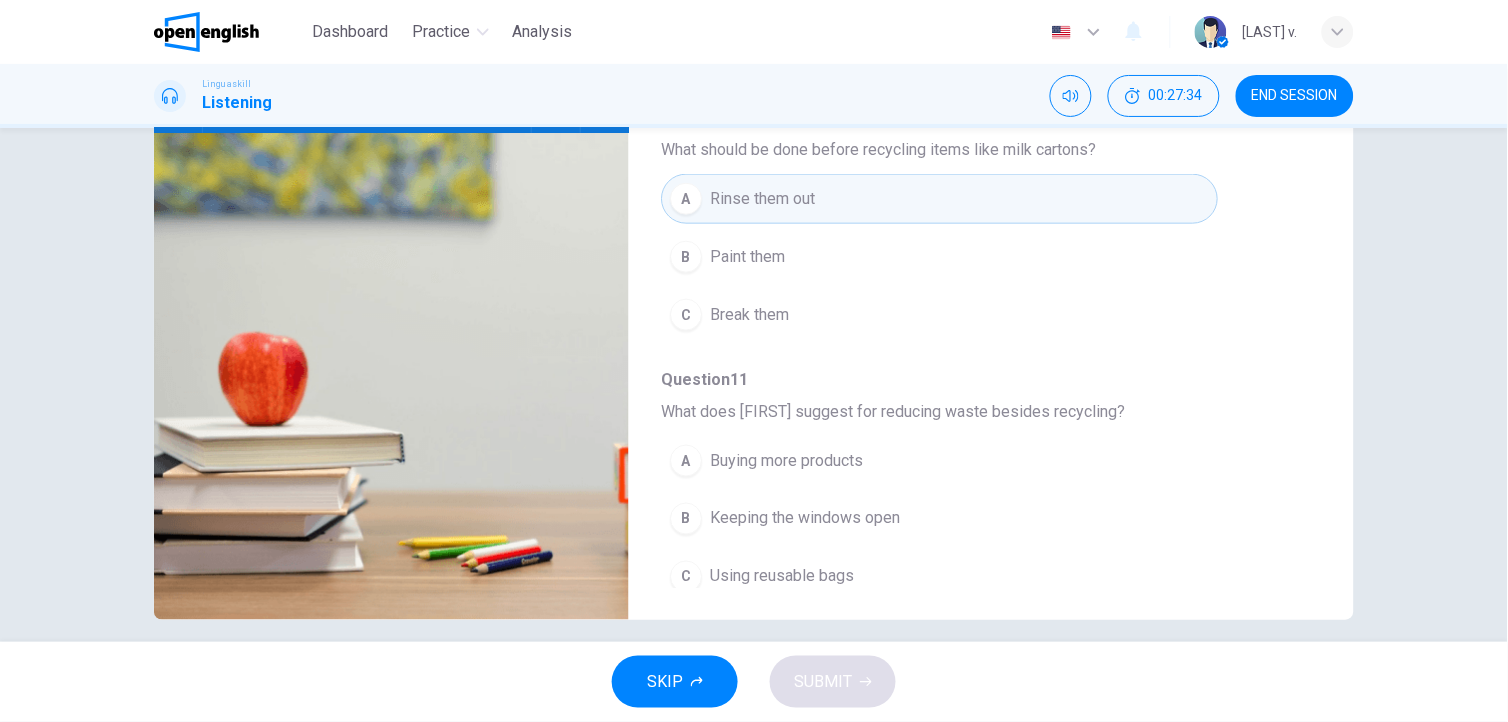 scroll, scrollTop: 261, scrollLeft: 0, axis: vertical 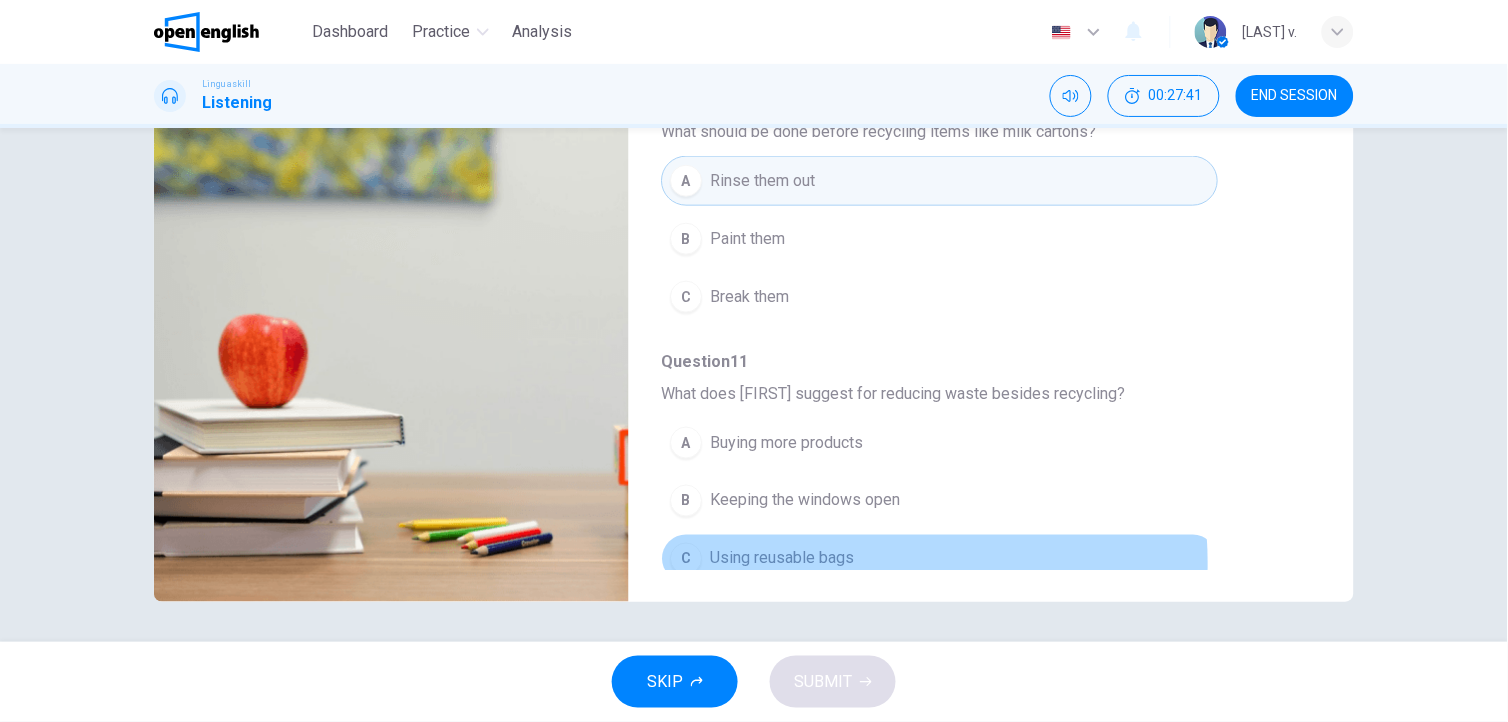 click on "Using reusable bags" at bounding box center (782, 559) 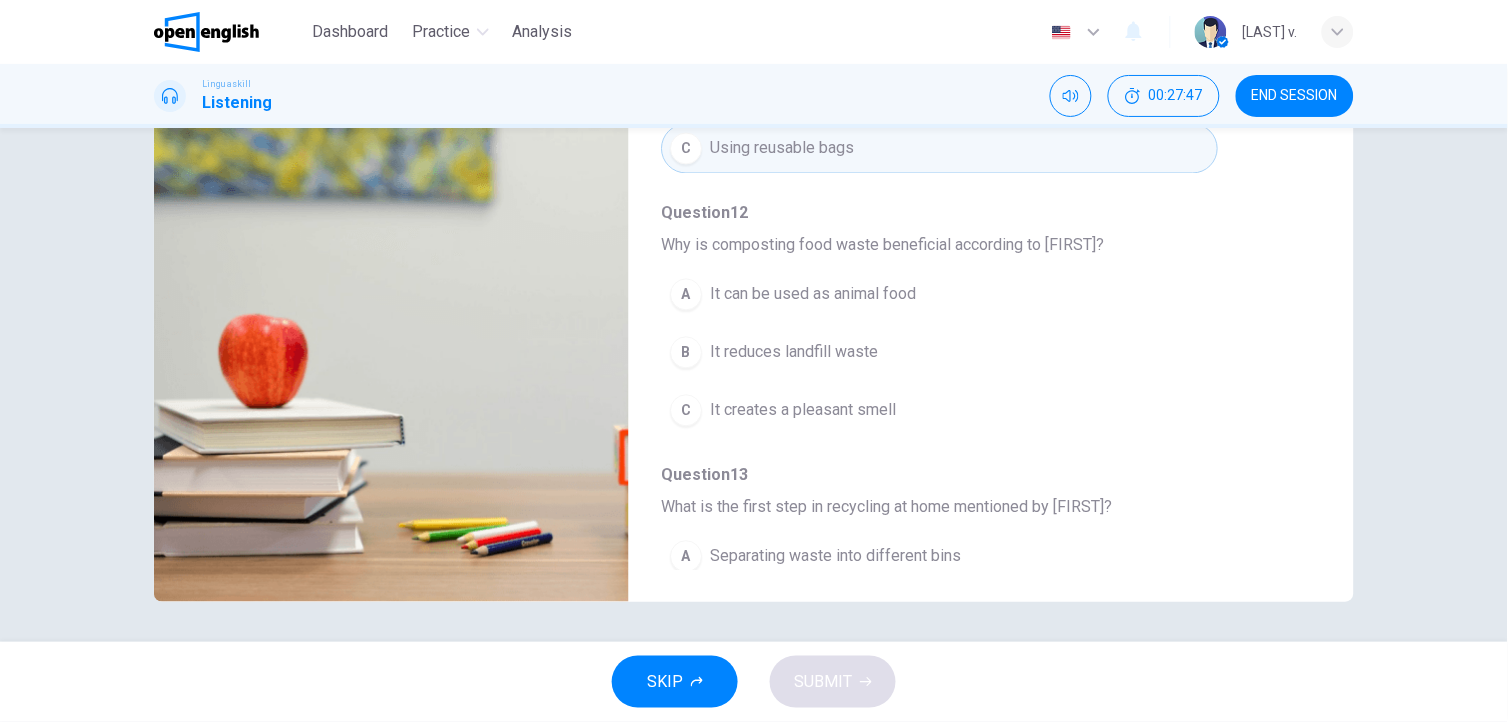 scroll, scrollTop: 747, scrollLeft: 0, axis: vertical 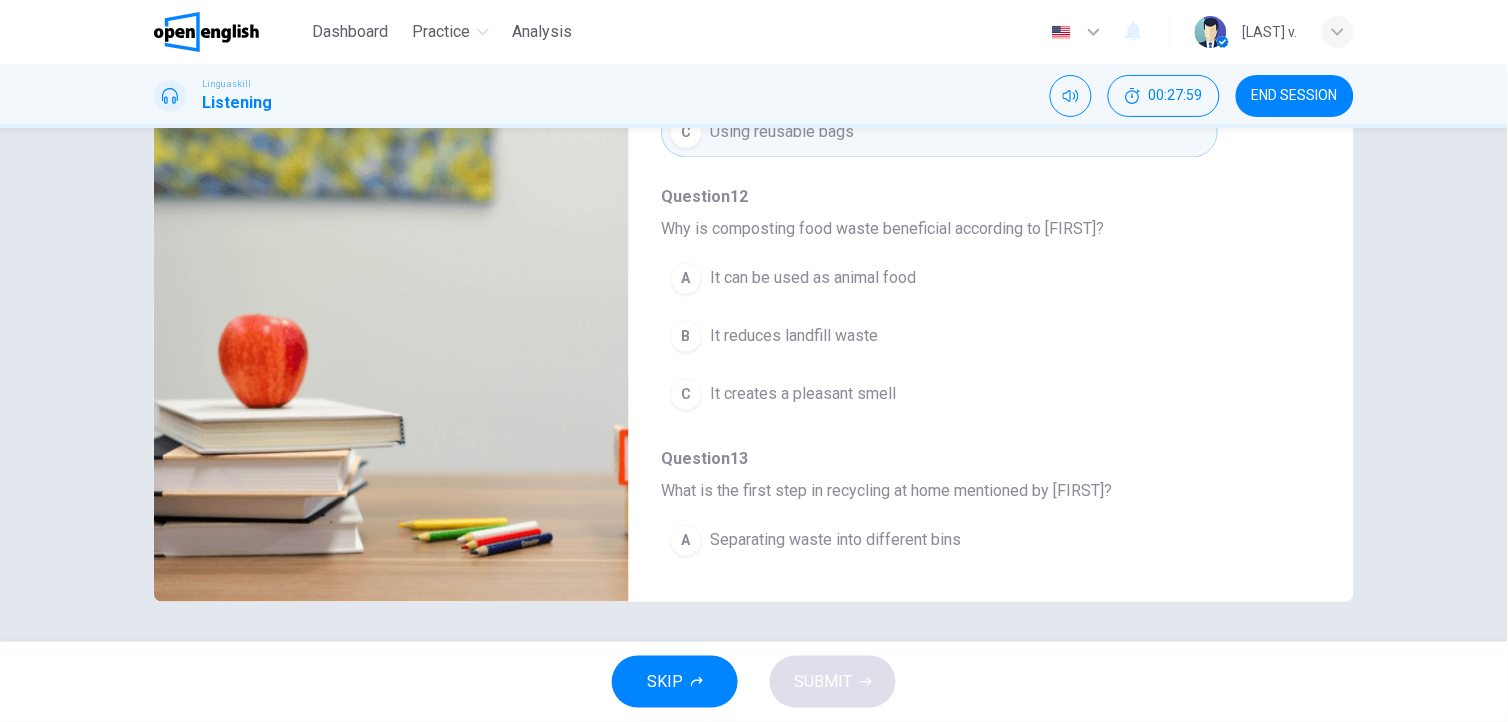 click on "It reduces landfill waste" at bounding box center [794, 337] 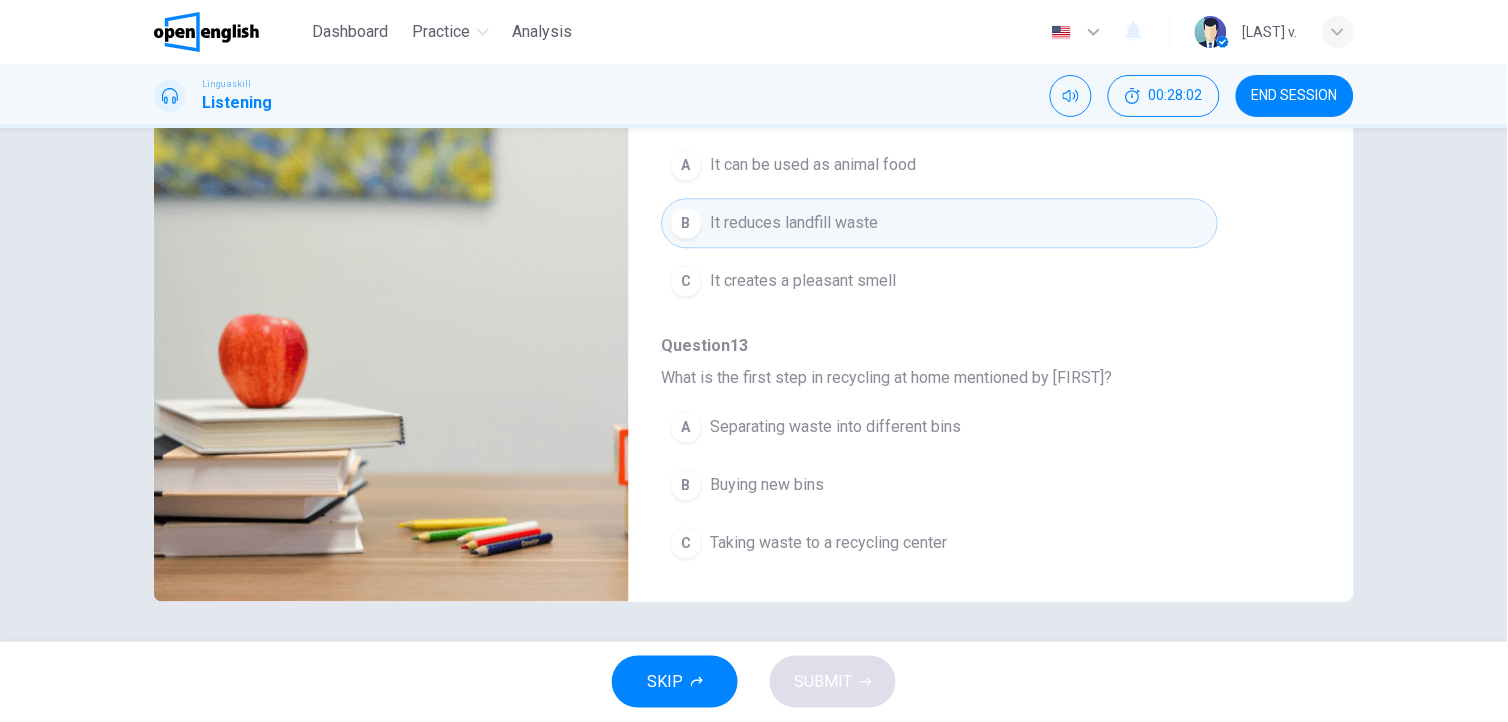 scroll, scrollTop: 865, scrollLeft: 0, axis: vertical 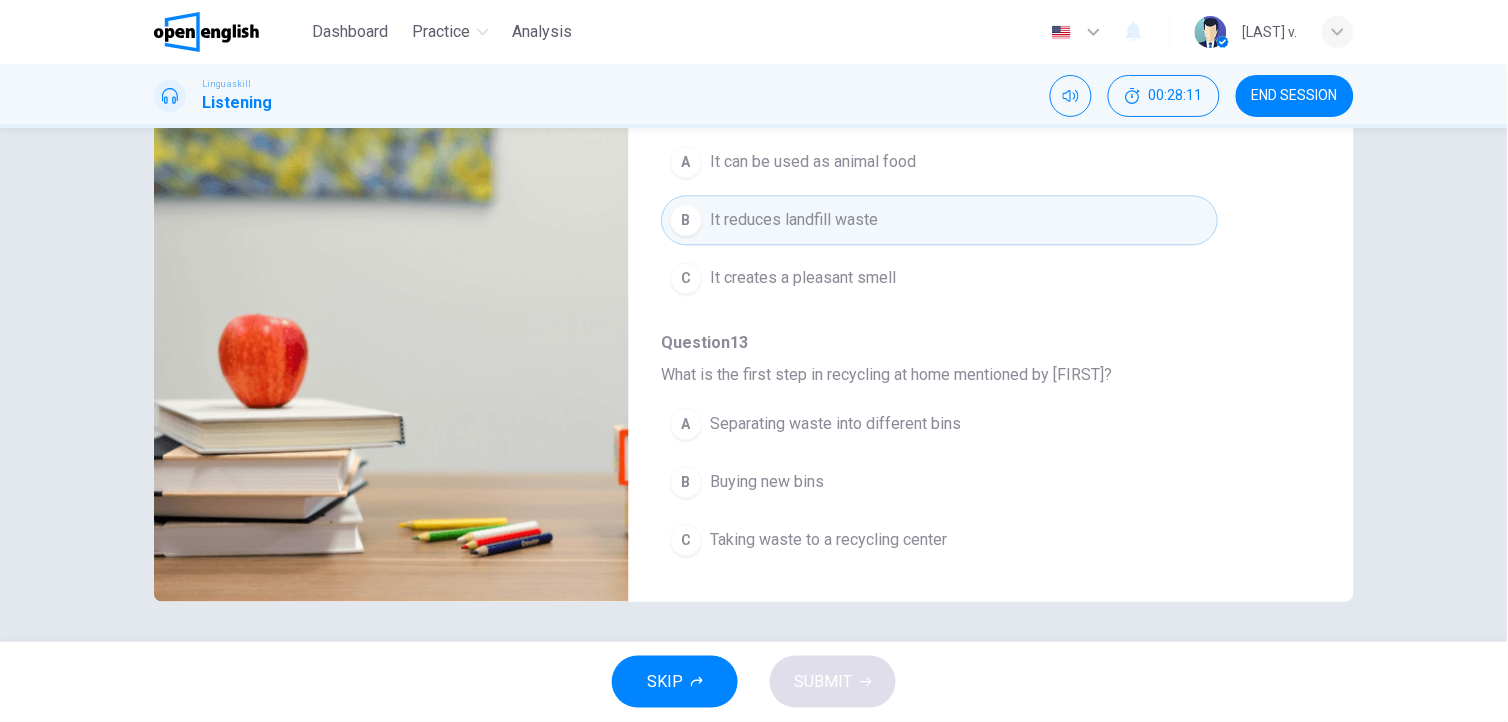 click on "Separating waste into different bins" at bounding box center (835, 425) 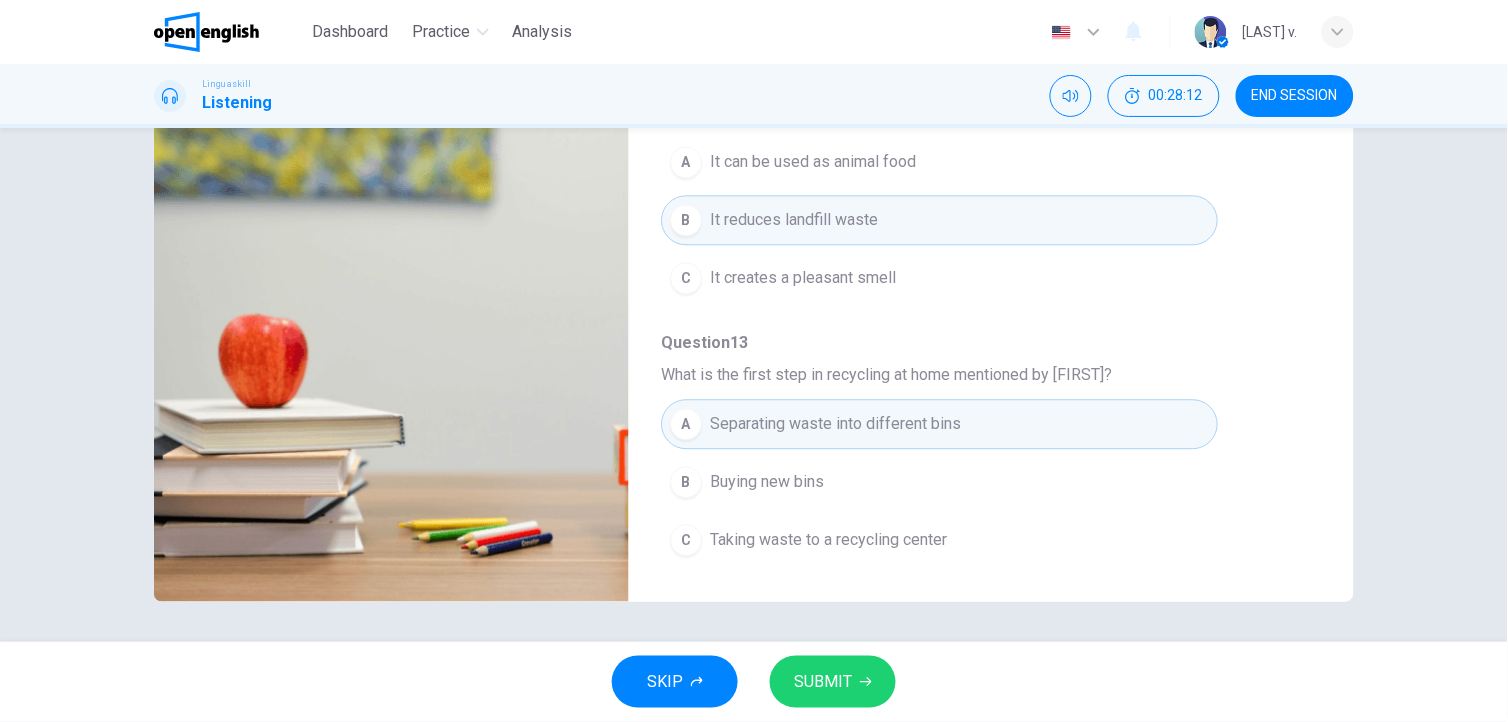 click on "SUBMIT" at bounding box center [823, 682] 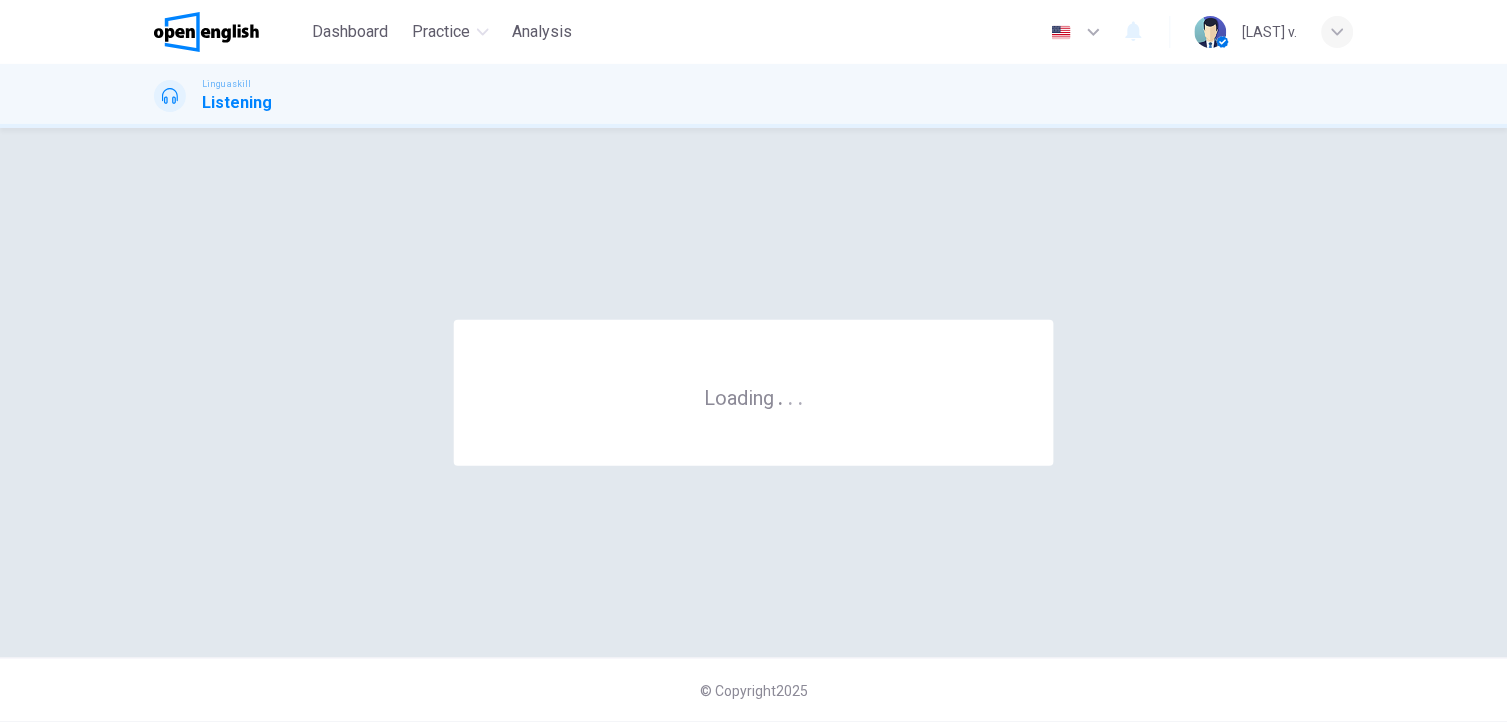 scroll, scrollTop: 0, scrollLeft: 0, axis: both 